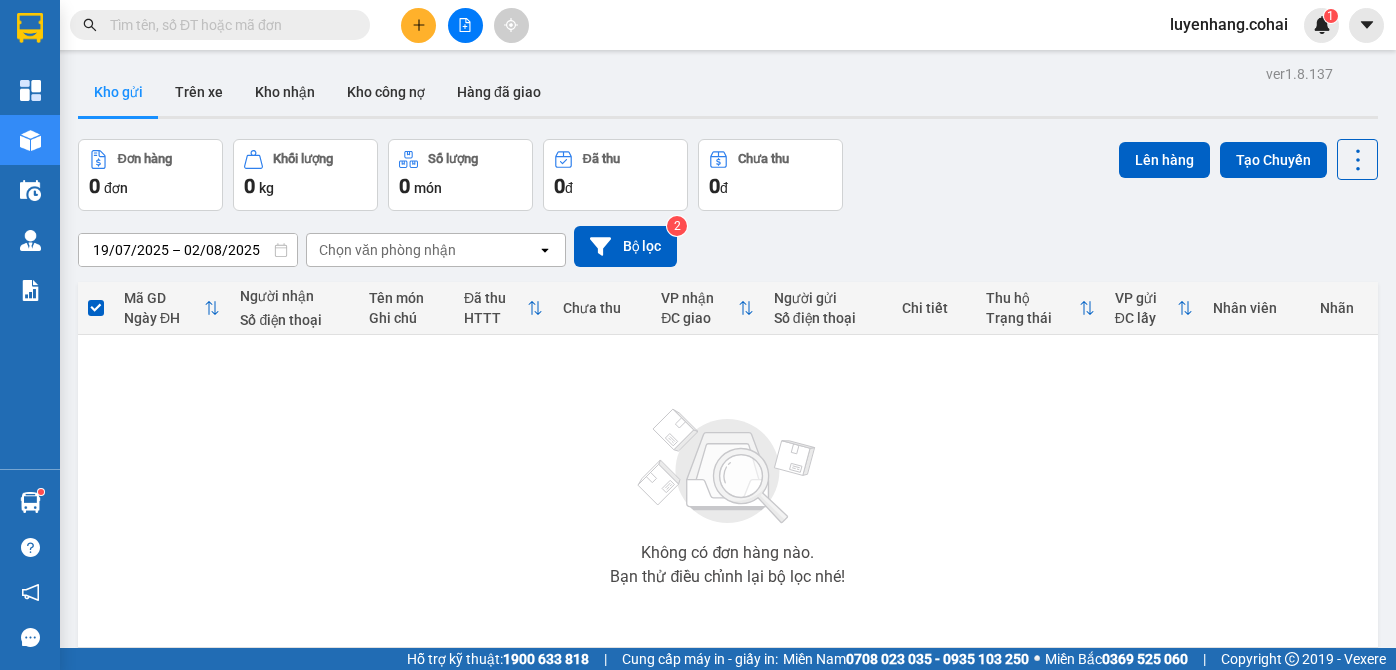 scroll, scrollTop: 0, scrollLeft: 0, axis: both 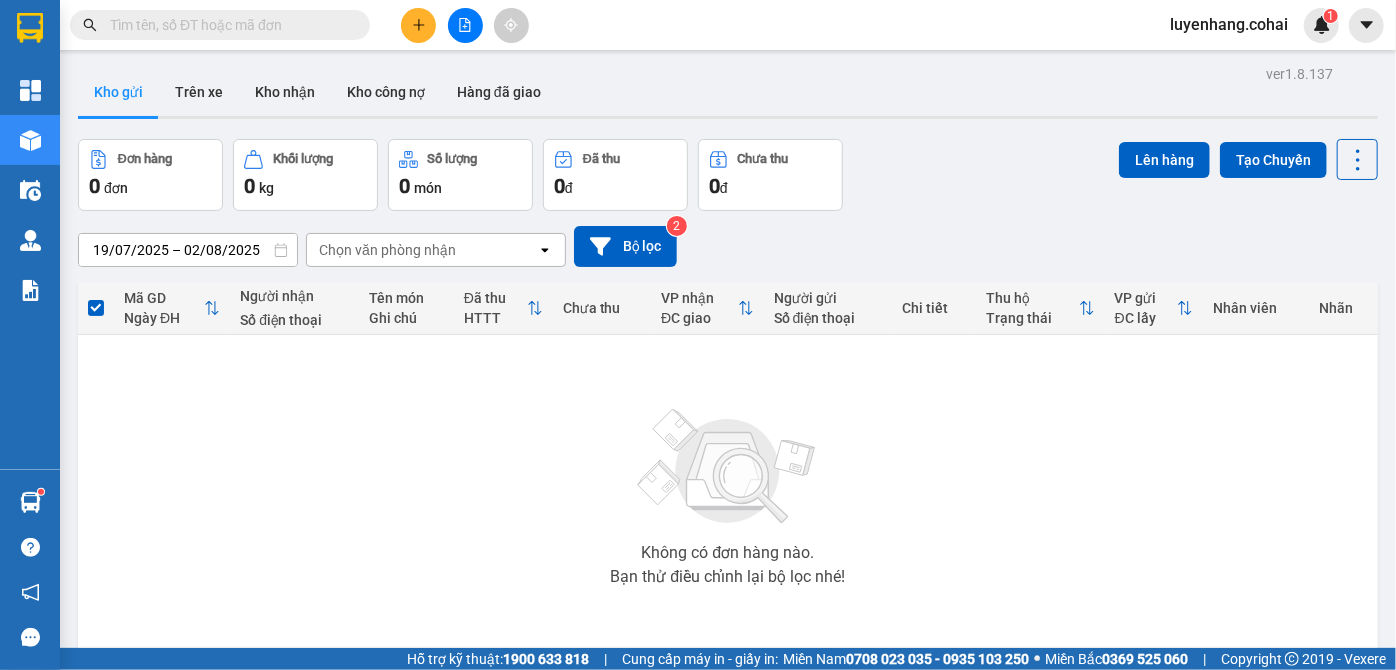 click at bounding box center (465, 25) 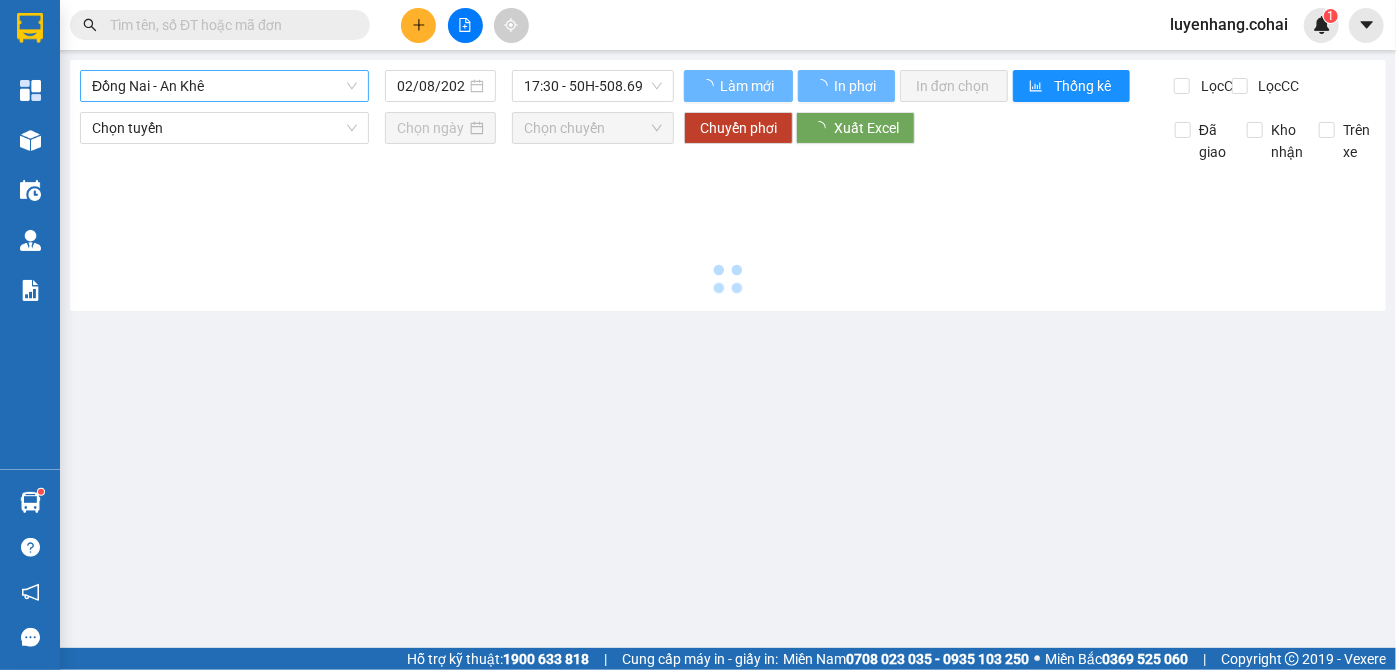 click on "Đồng Nai - An Khê" at bounding box center (224, 86) 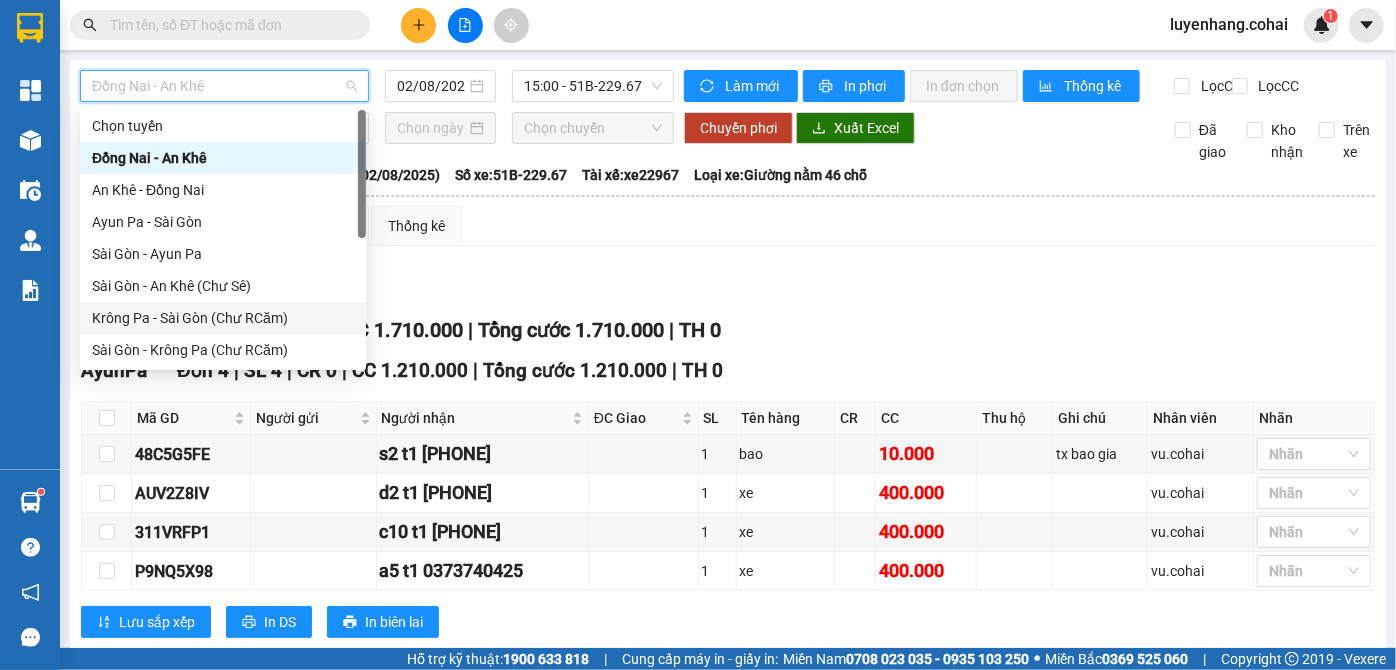 click on "Krông Pa - Sài Gòn (Chư RCăm)" at bounding box center (223, 318) 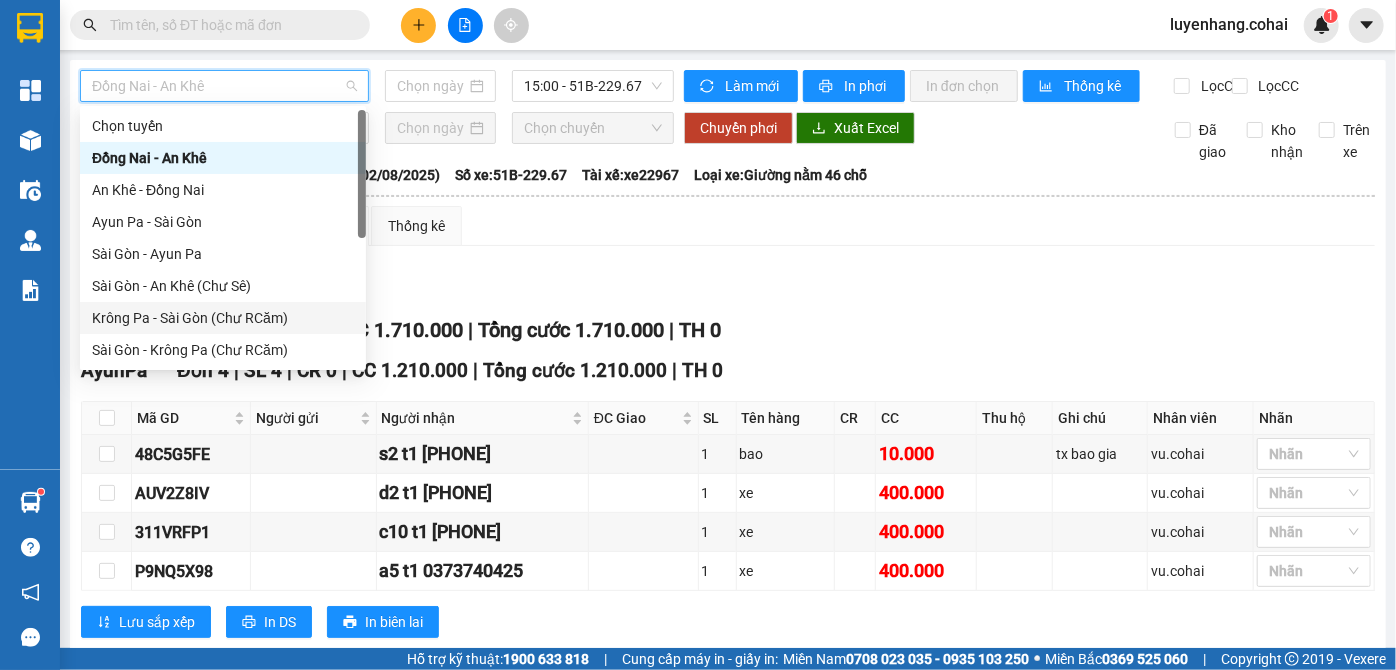 type on "02/08/2025" 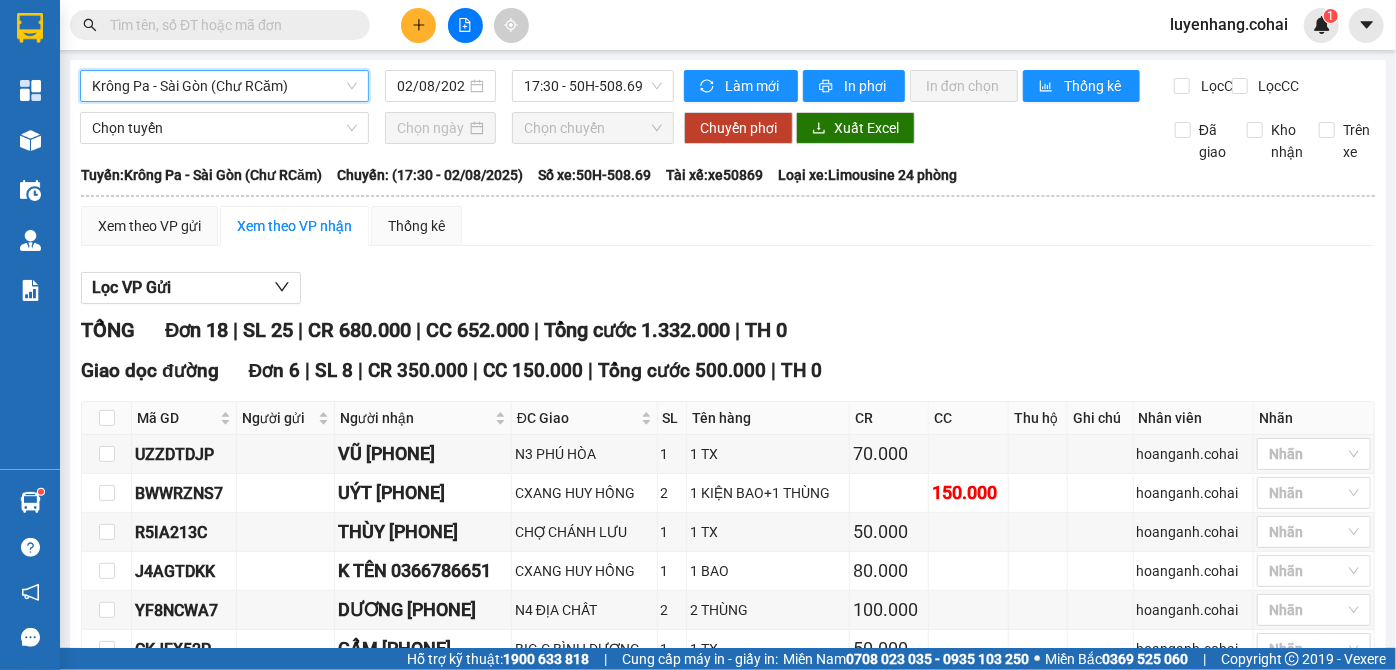click on "Mã GD Người gửi Người nhận ĐC Giao SL Tên hàng CR CC Thu hộ Ghi chú Nhân viên Nhãn Ký nhận                             UZZDTDJP   VŨ [PHONE] N3 PHÚ HÒA 1 1 TX 70.000 hoanganh.cohai   Nhãn BWWRZNS7   UÝT [PHONE] CXANG HUY HỒNG 2 1 KIỆN BAO+1 THÙNG 150.000 hoanganh.cohai   Nhãn R5IA213C   THÙY [PHONE] CHỢ CHÁNH LƯU 1 1 TX 50.000 hoanganh.cohai   Nhãn J4AGTDKK   K TÊN [PHONE] CXANG HUY HỒNG 1 1 BAO 80.000 hoanganh.cohai   Nhãn YF8NCWA7   DƯƠNG [PHONE] N4 ĐỊA CHẤT 2 2 THÙNG 100.000 hoanganh.cohai   Nhãn CKJFX52P   CẨM [PHONE] BIG C BÌNH DƯƠNG 1 1 TX 50.000 hoanganh.cohai   Nhãn Giao hàng Nhập kho nhận Lưu sắp xếp In DS In biên lai Cô Hai" at bounding box center [728, 858] 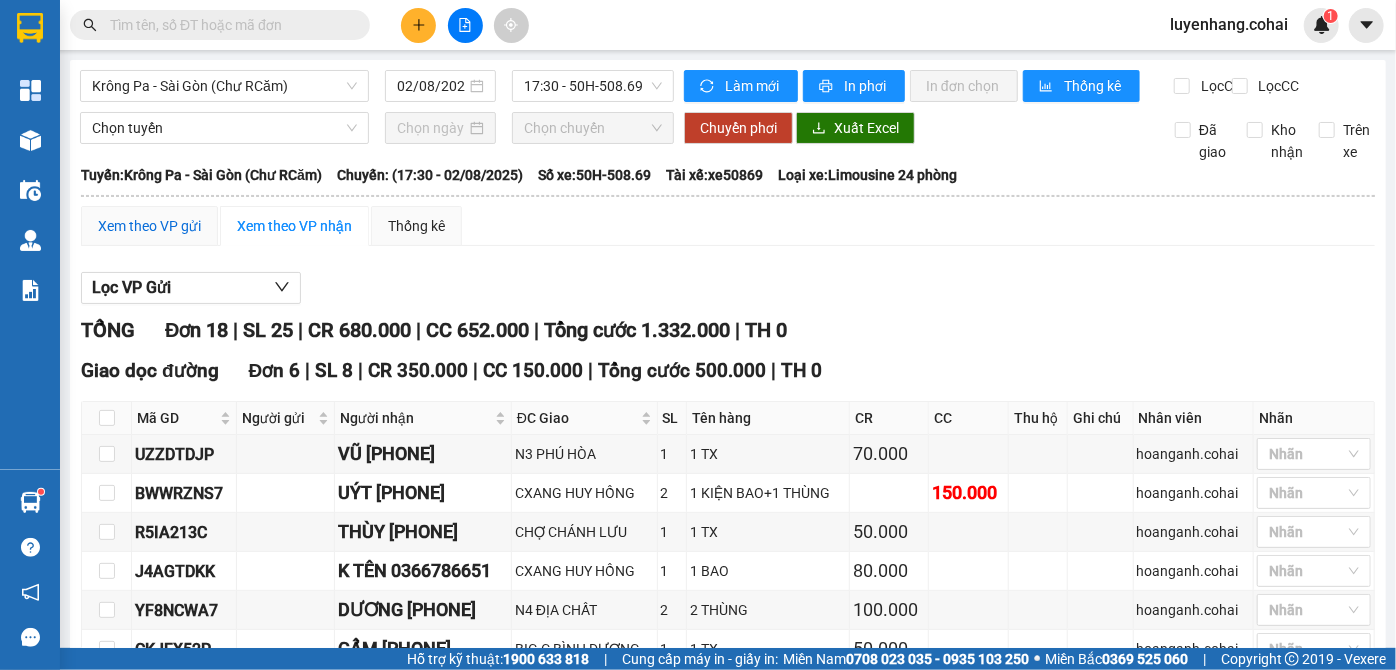 click on "Xem theo VP gửi" at bounding box center (149, 226) 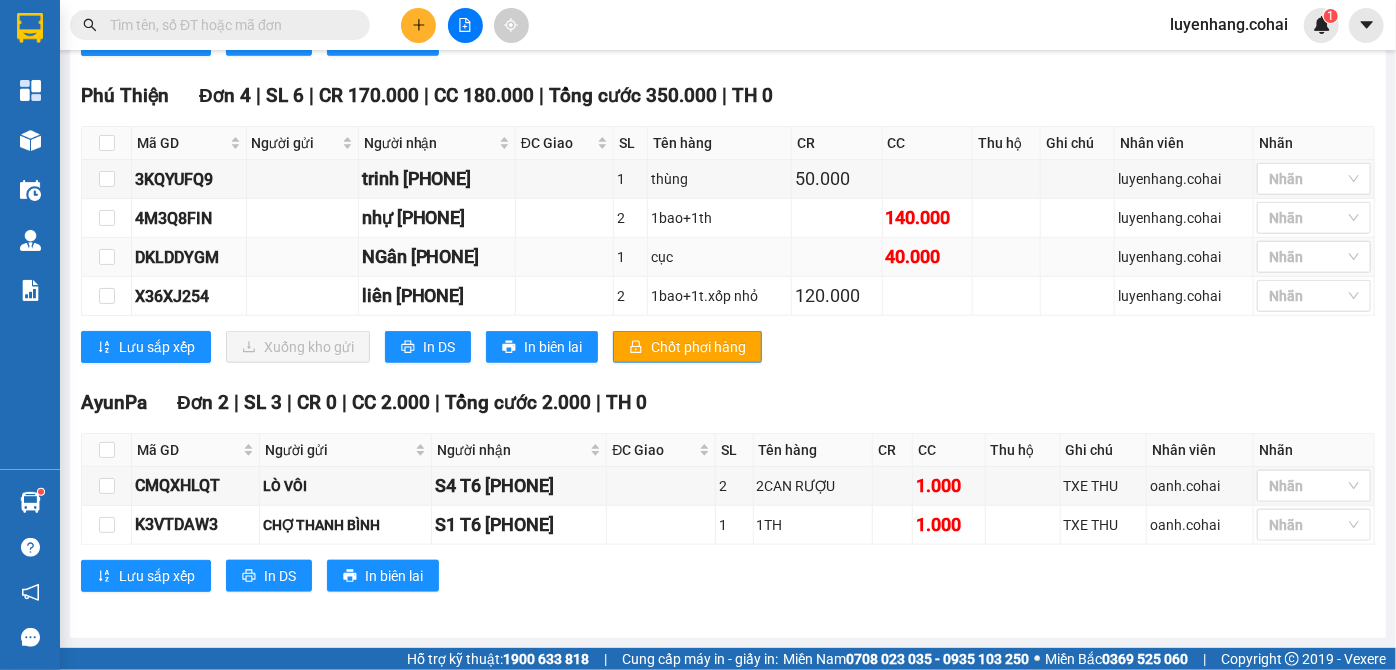 scroll, scrollTop: 886, scrollLeft: 0, axis: vertical 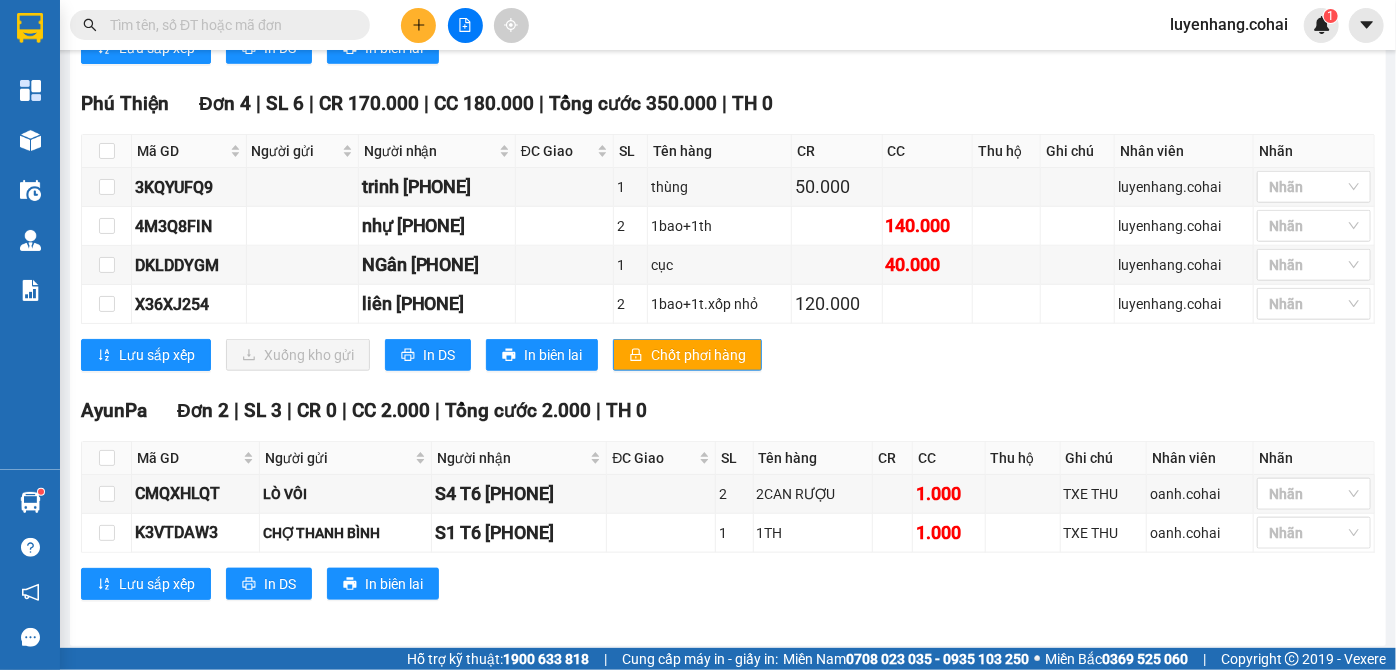 click 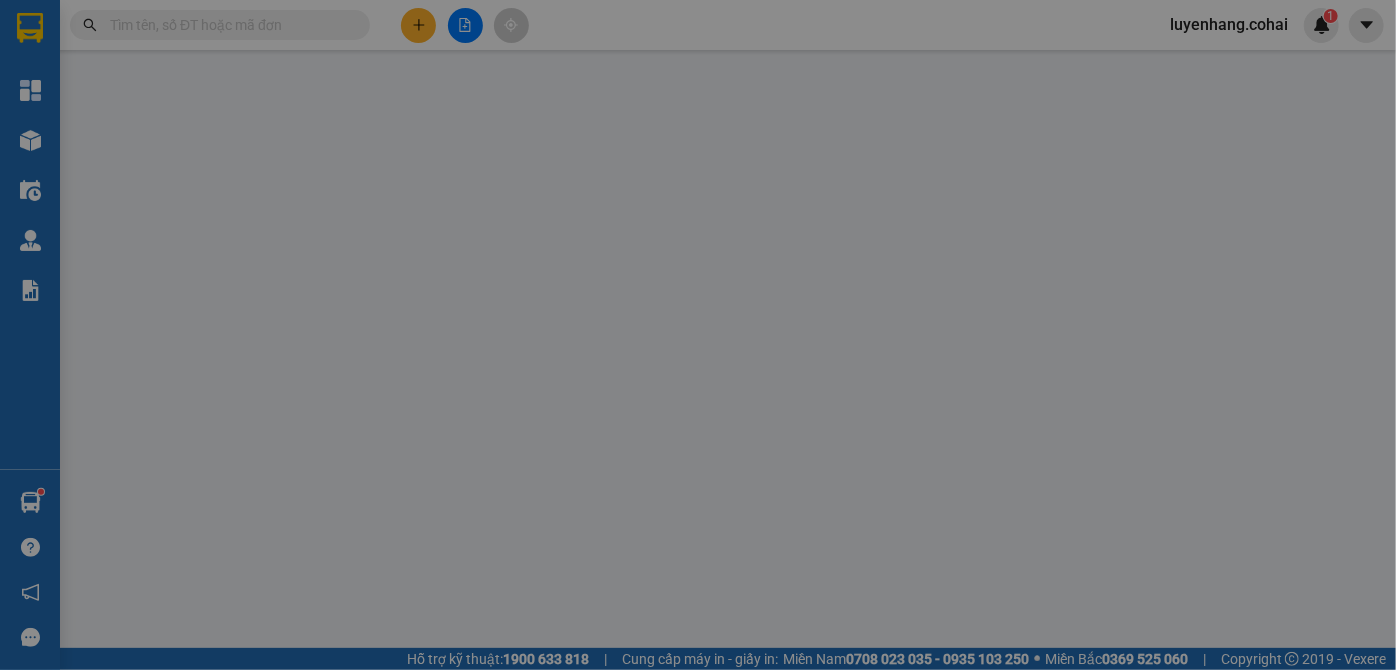 scroll, scrollTop: 0, scrollLeft: 0, axis: both 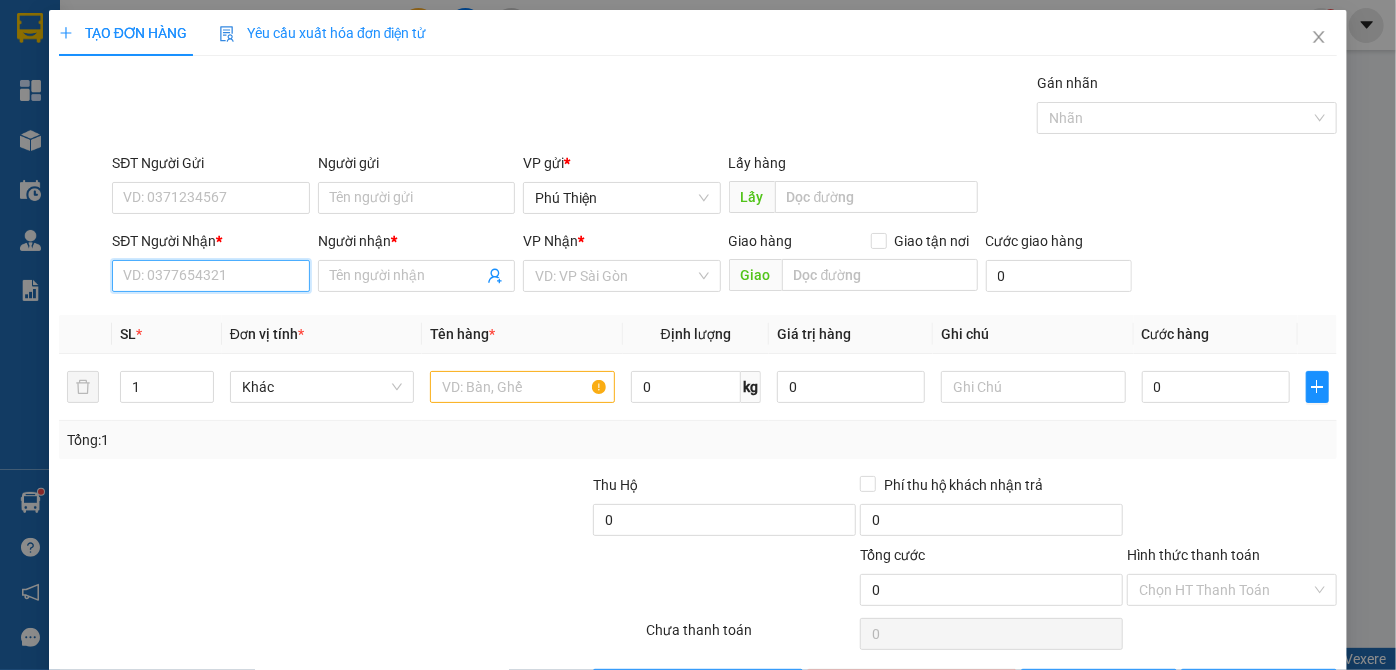 click on "SĐT Người Nhận  *" at bounding box center (210, 276) 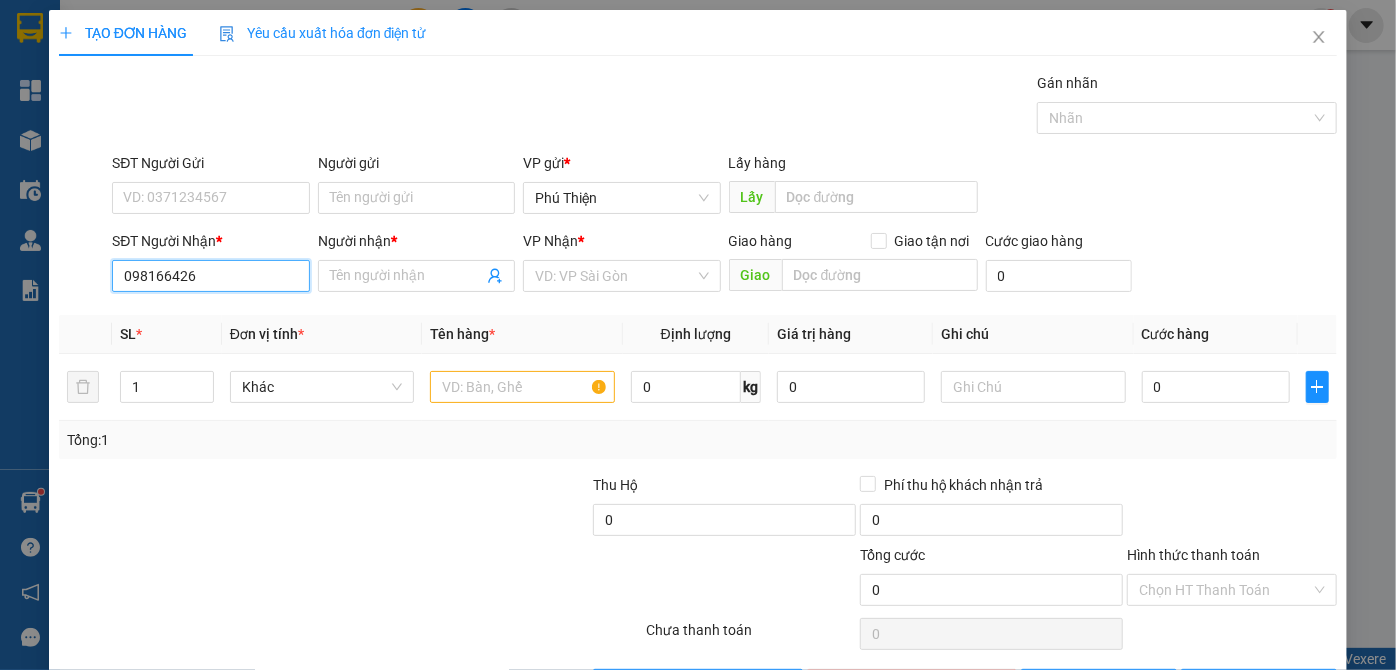 type on "[PHONE]" 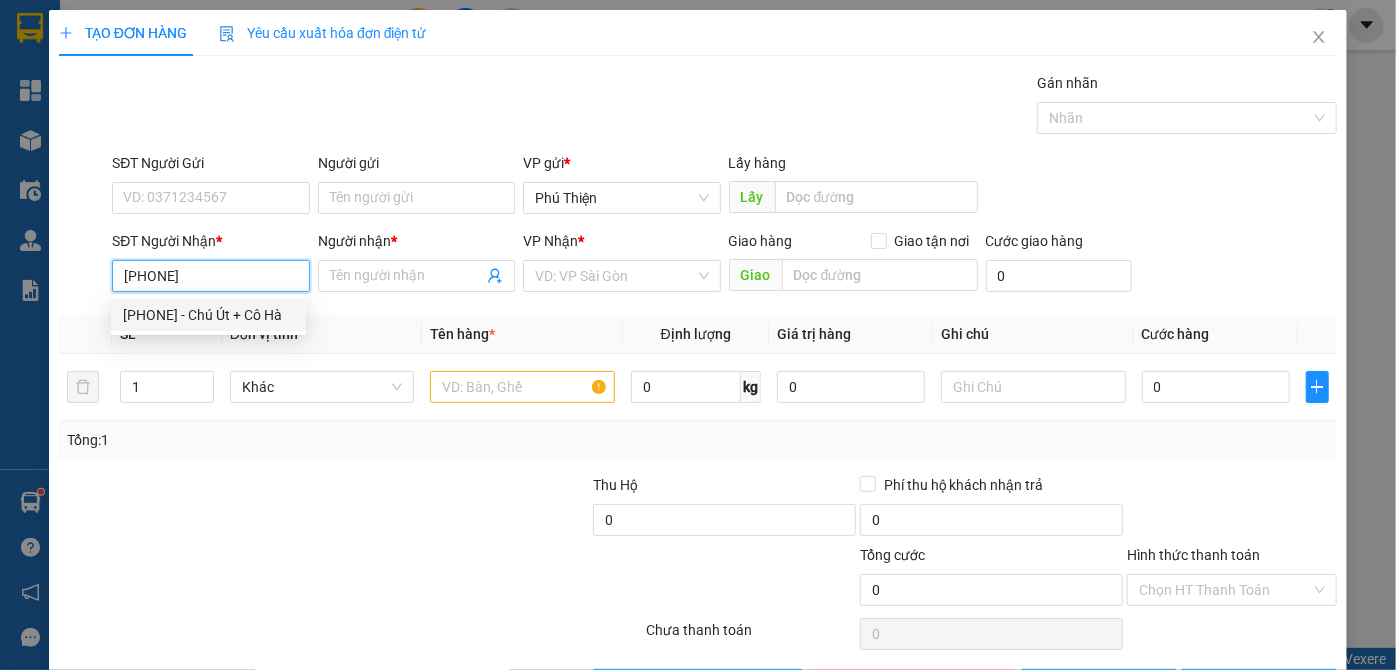 click on "[PHONE] - Chú Út + Cô Hà" at bounding box center [208, 315] 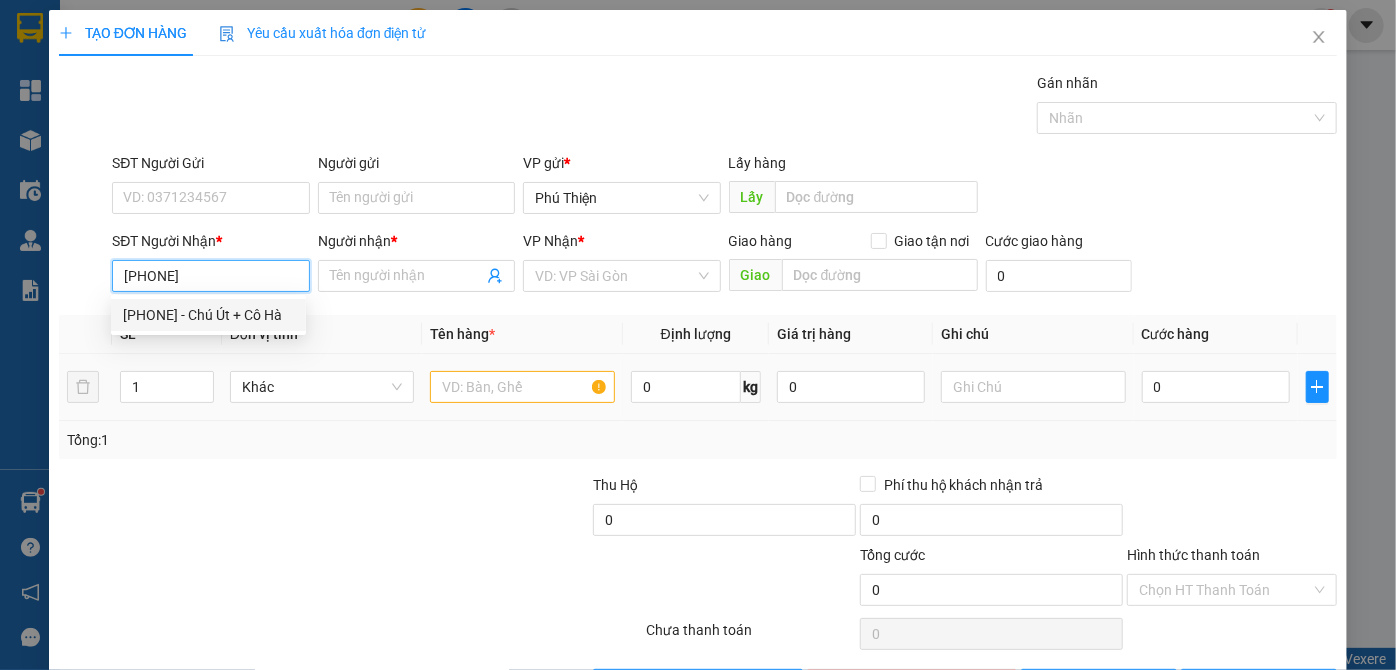 type on "Chú Út + Cô Hà" 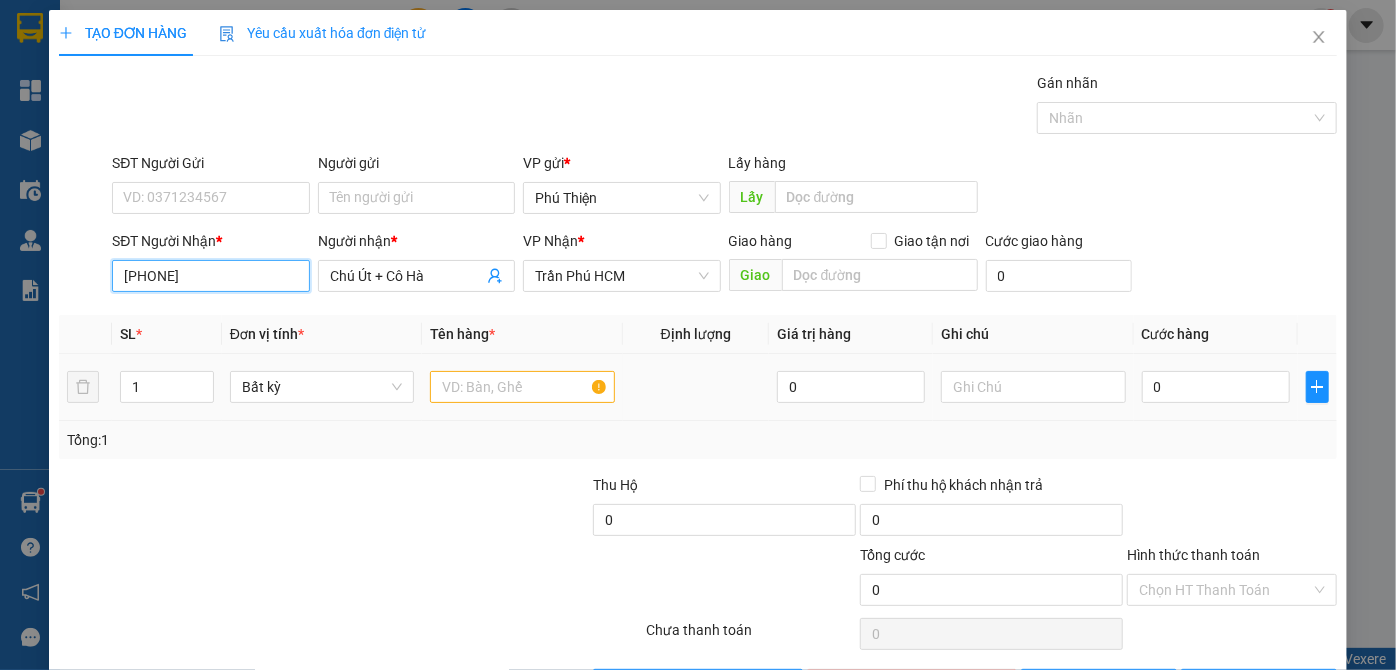type on "[PHONE]" 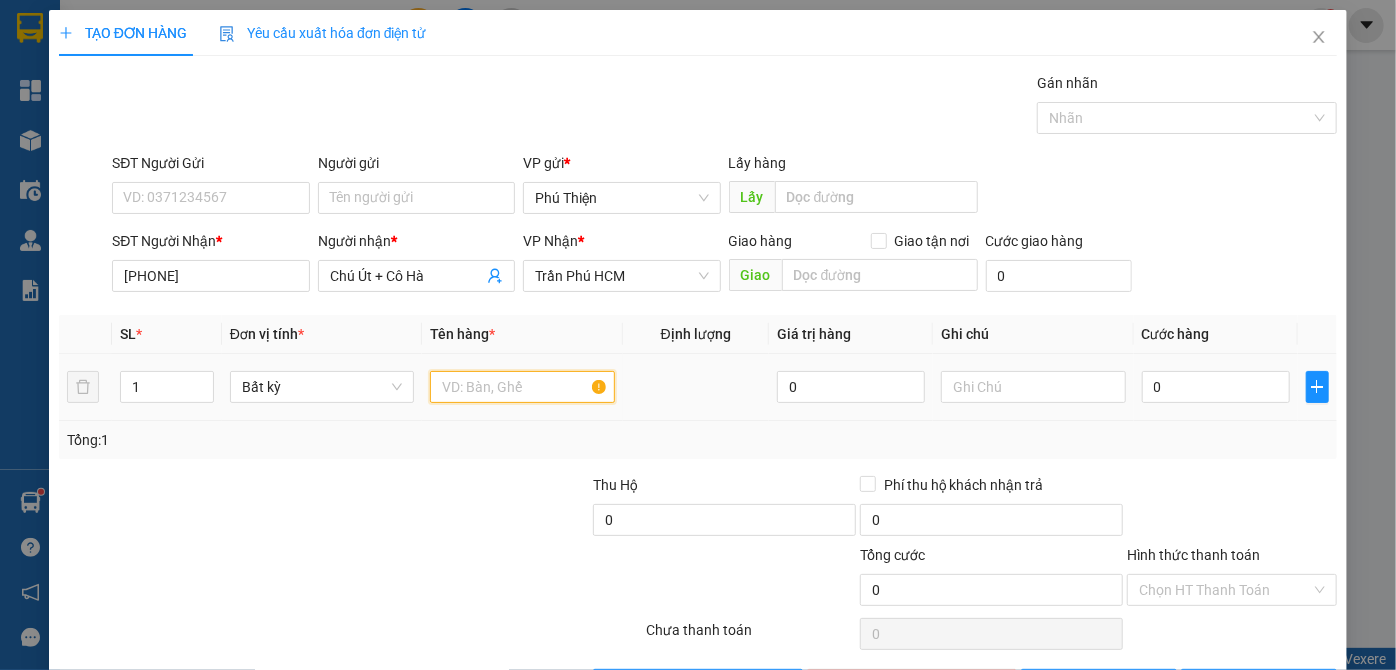 click at bounding box center [522, 387] 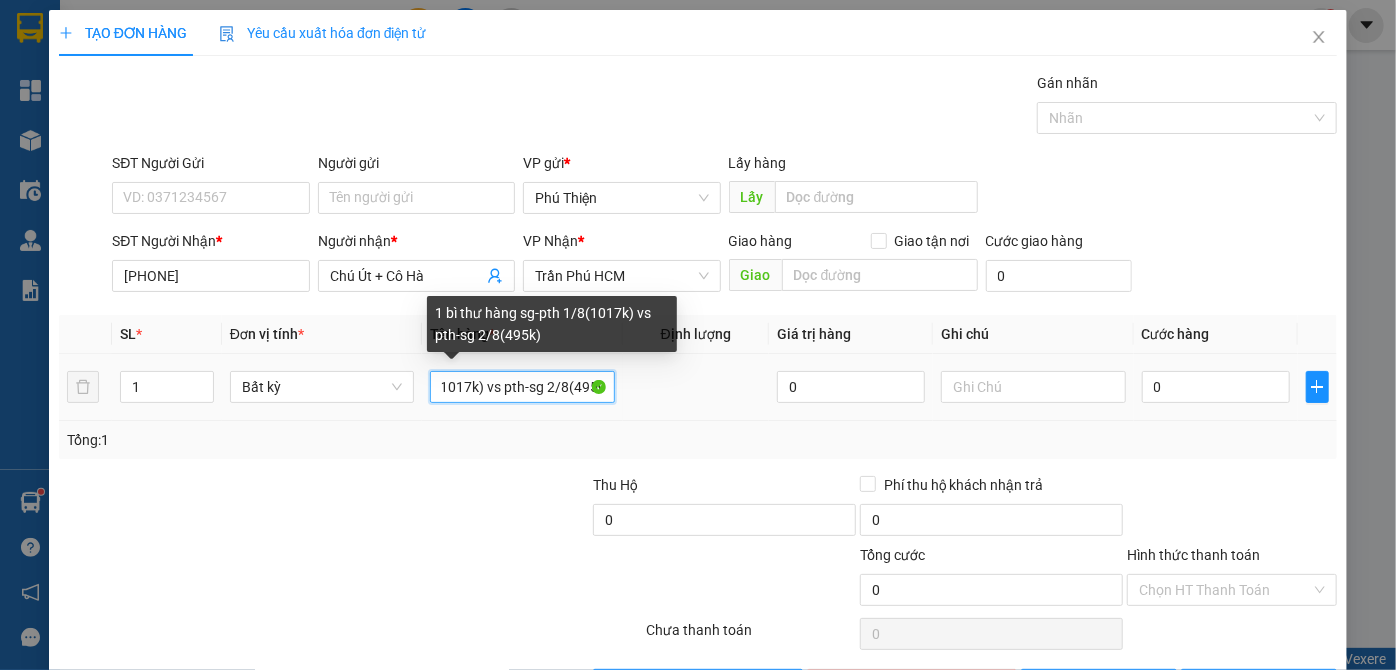 scroll, scrollTop: 0, scrollLeft: 161, axis: horizontal 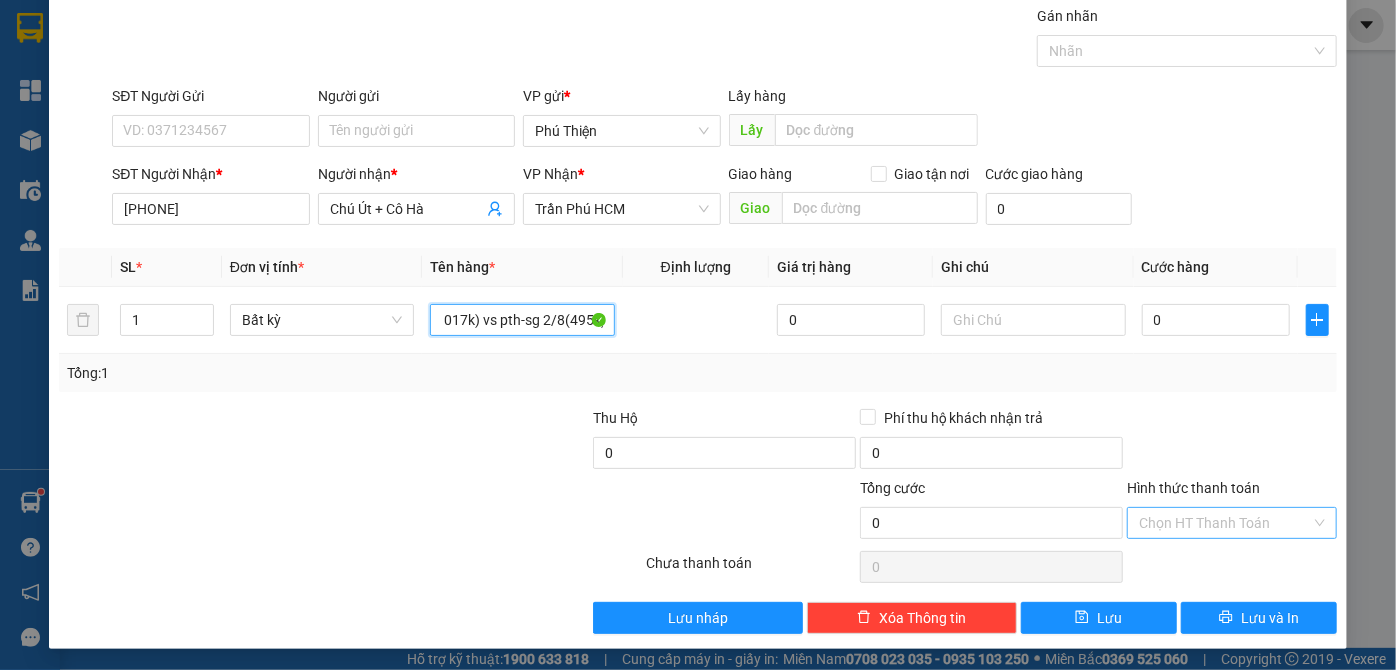 type on "1 bì thư hàng sg-pth 1/8(1017k) vs pth-sg 2/8(495k)" 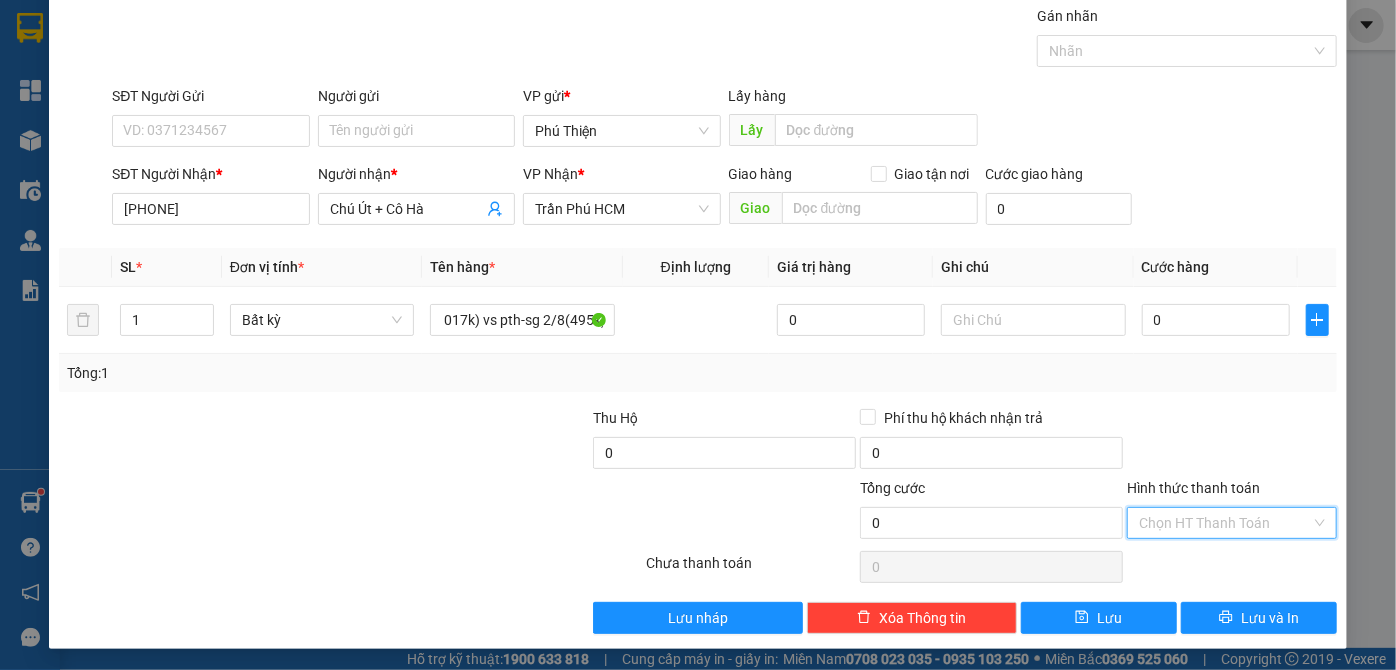 drag, startPoint x: 1171, startPoint y: 520, endPoint x: 1172, endPoint y: 563, distance: 43.011627 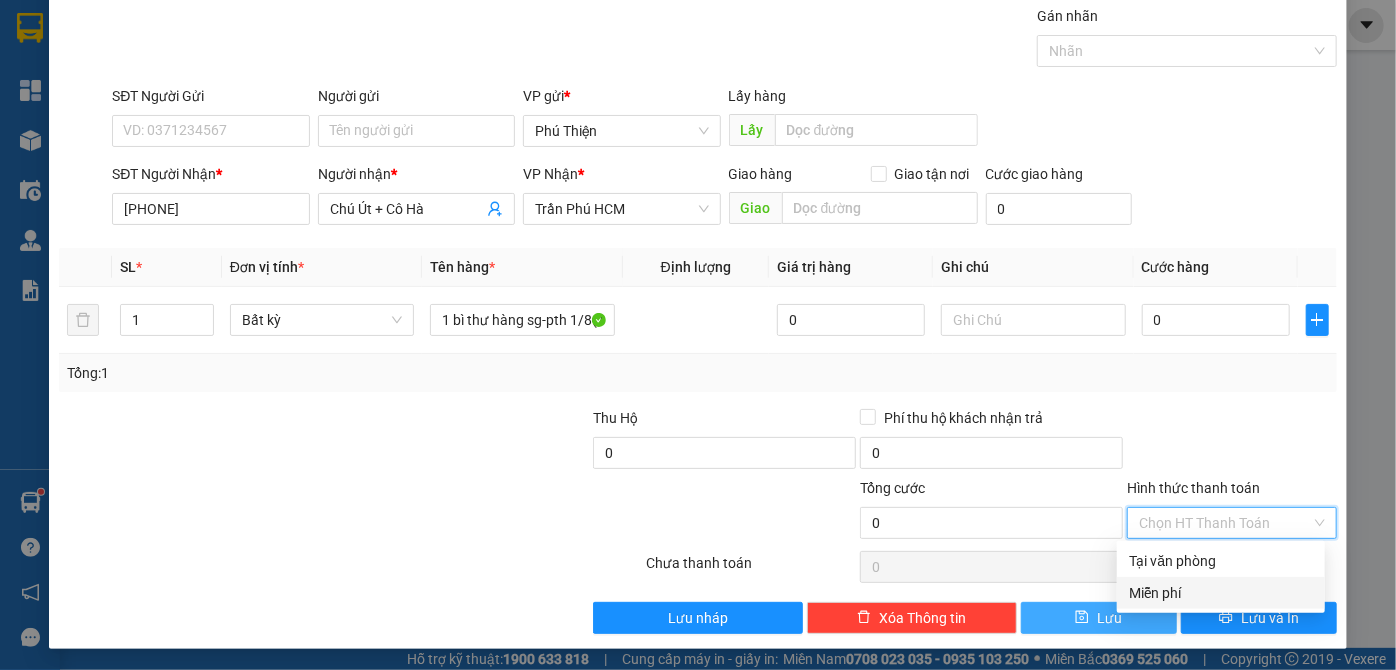 drag, startPoint x: 1165, startPoint y: 587, endPoint x: 1120, endPoint y: 602, distance: 47.434166 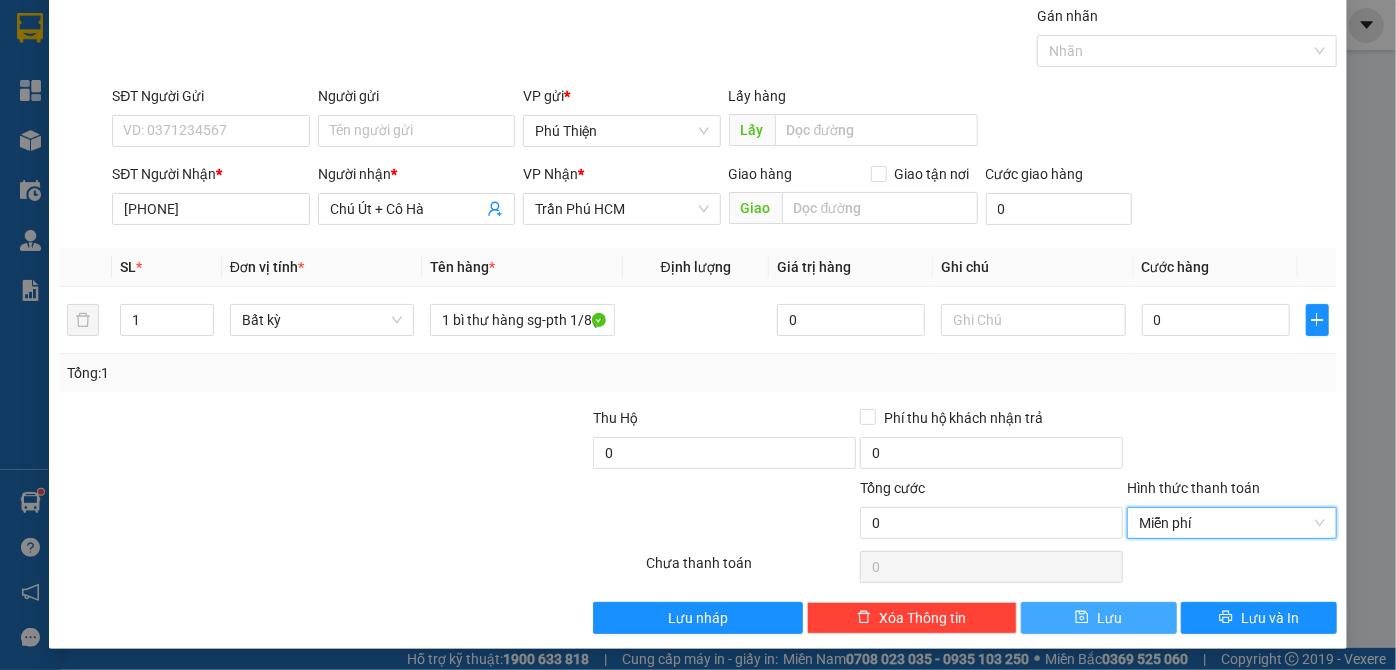 click on "Lưu" at bounding box center (1099, 618) 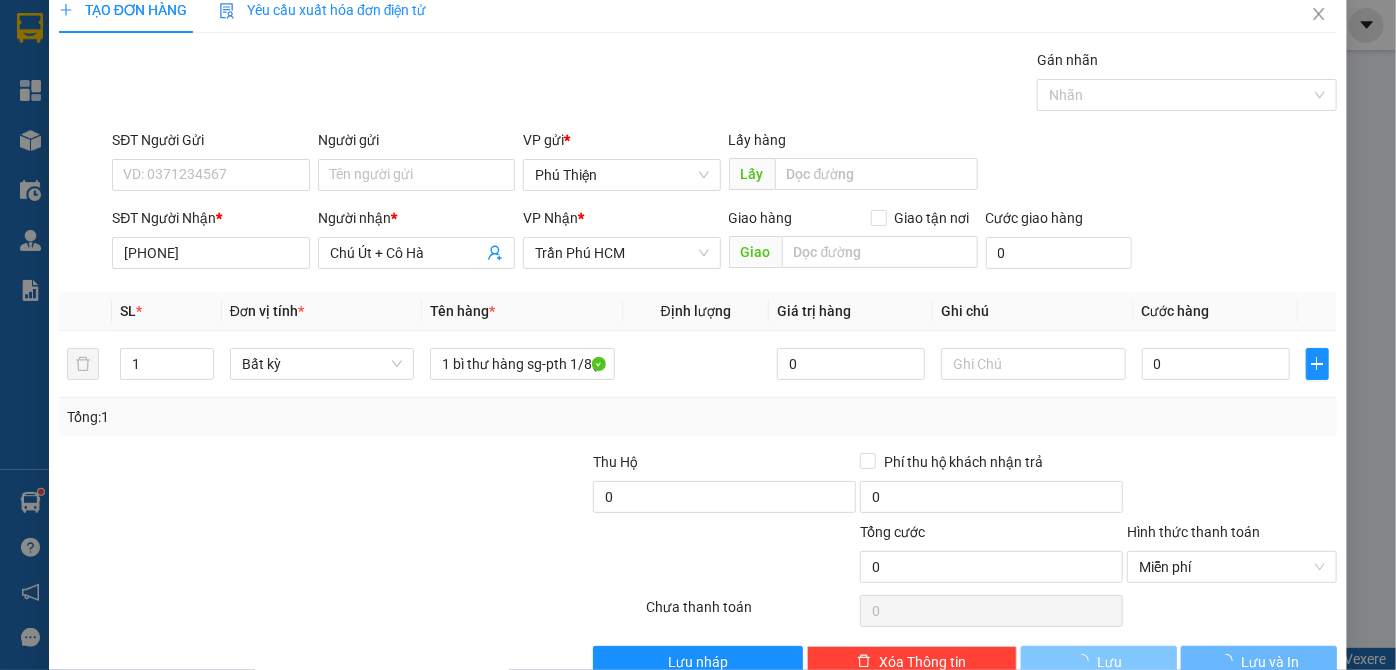 scroll, scrollTop: 0, scrollLeft: 0, axis: both 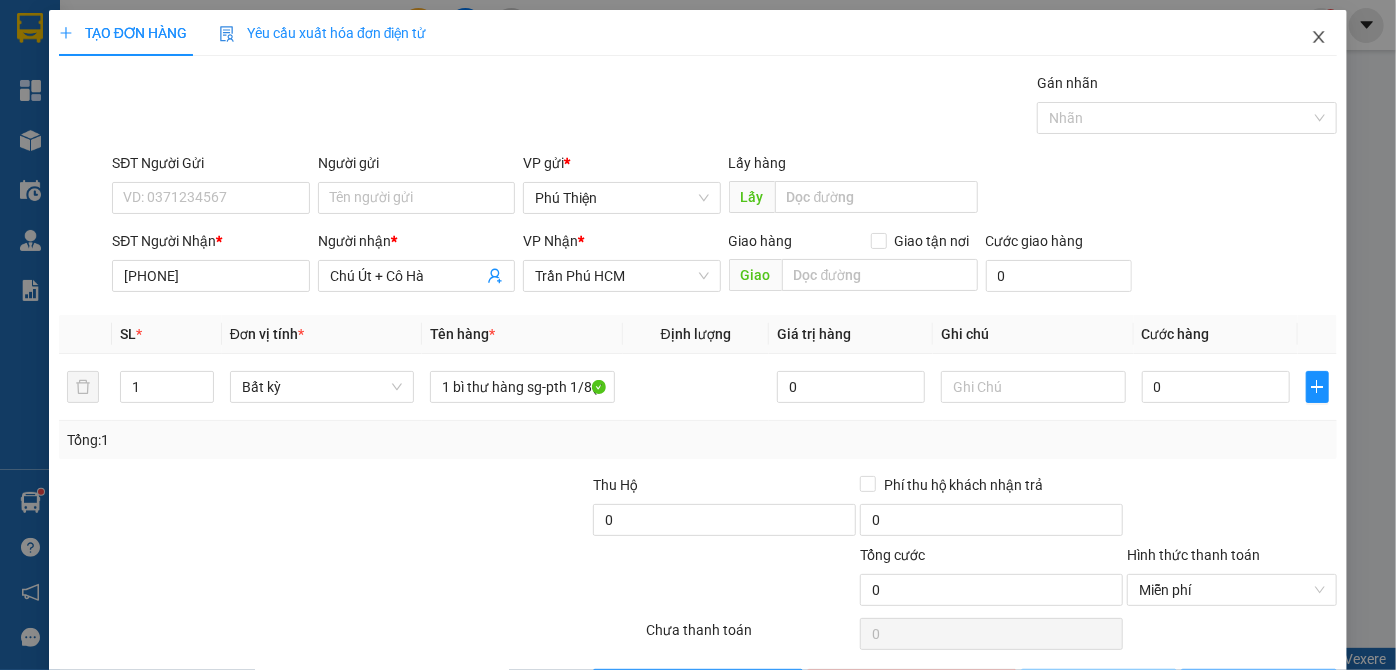 type 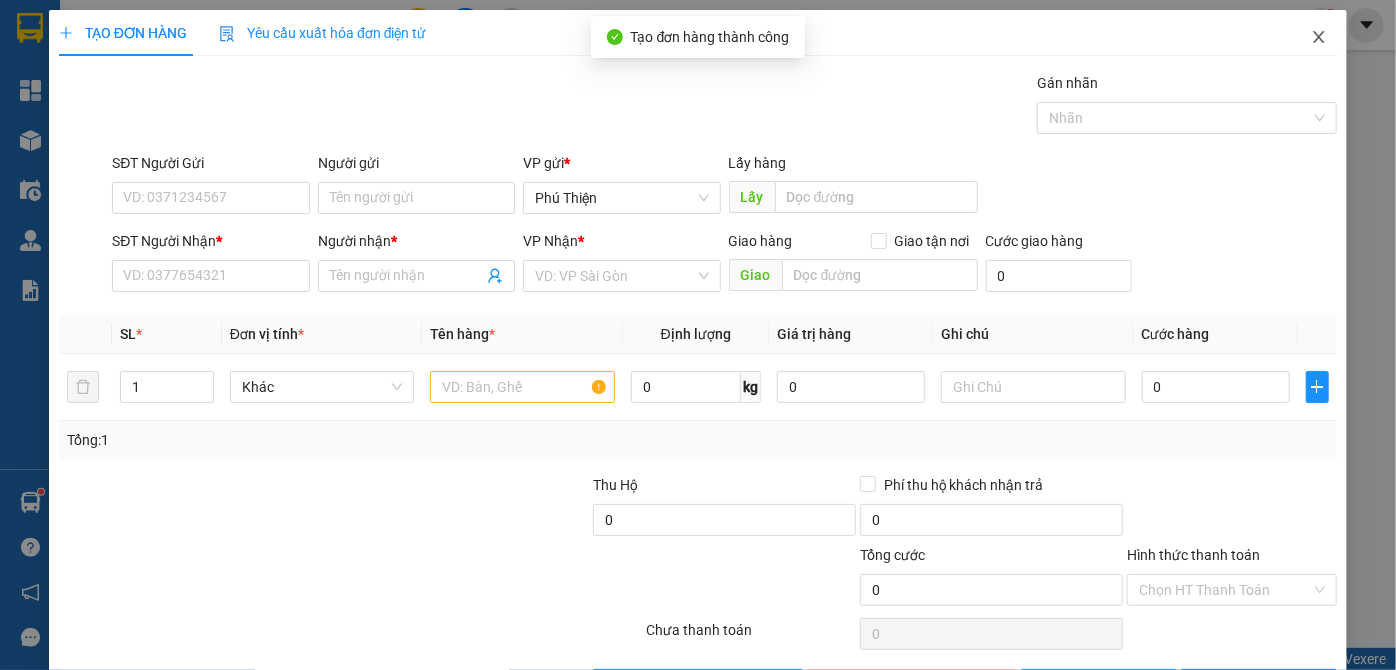 click 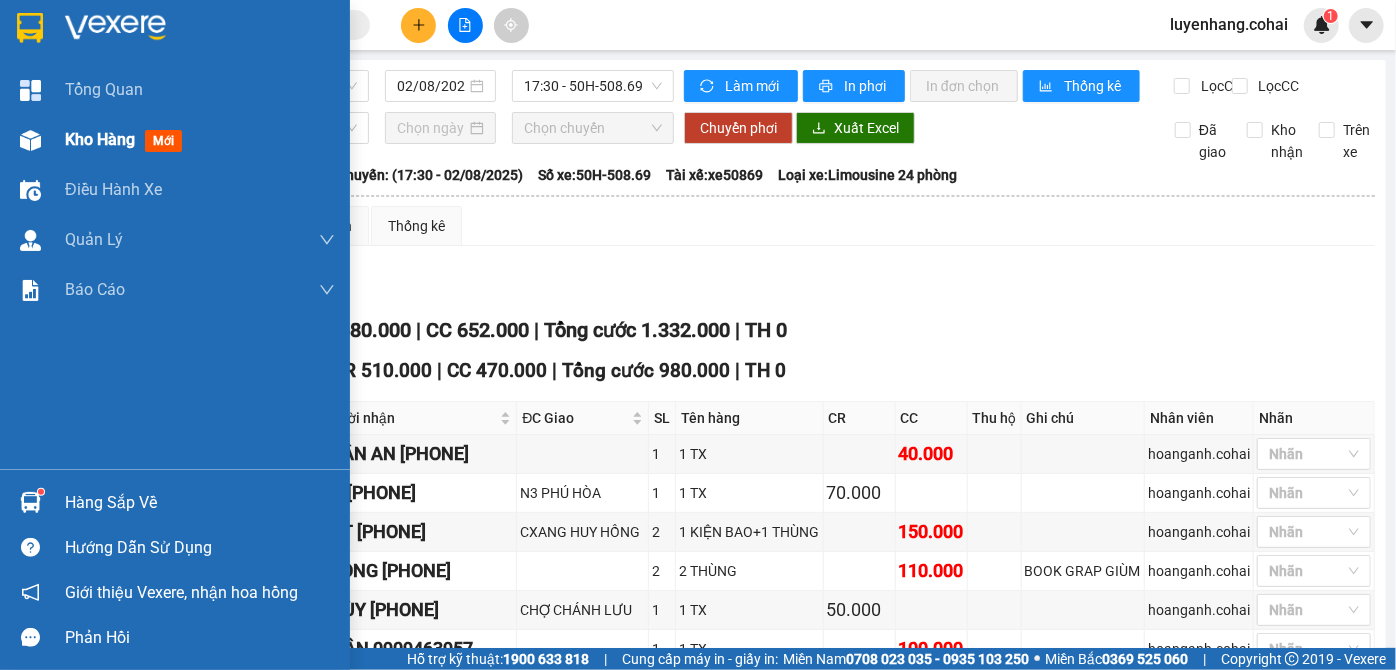 click at bounding box center [30, 140] 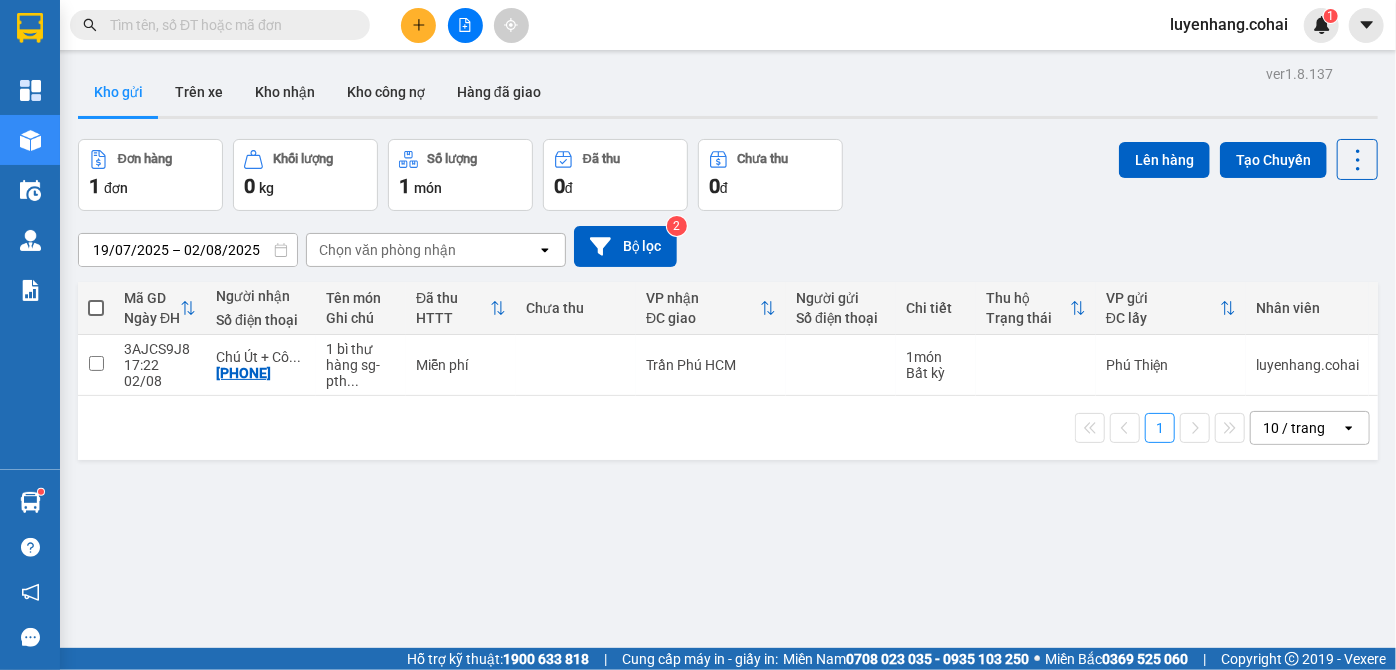 click at bounding box center [96, 308] 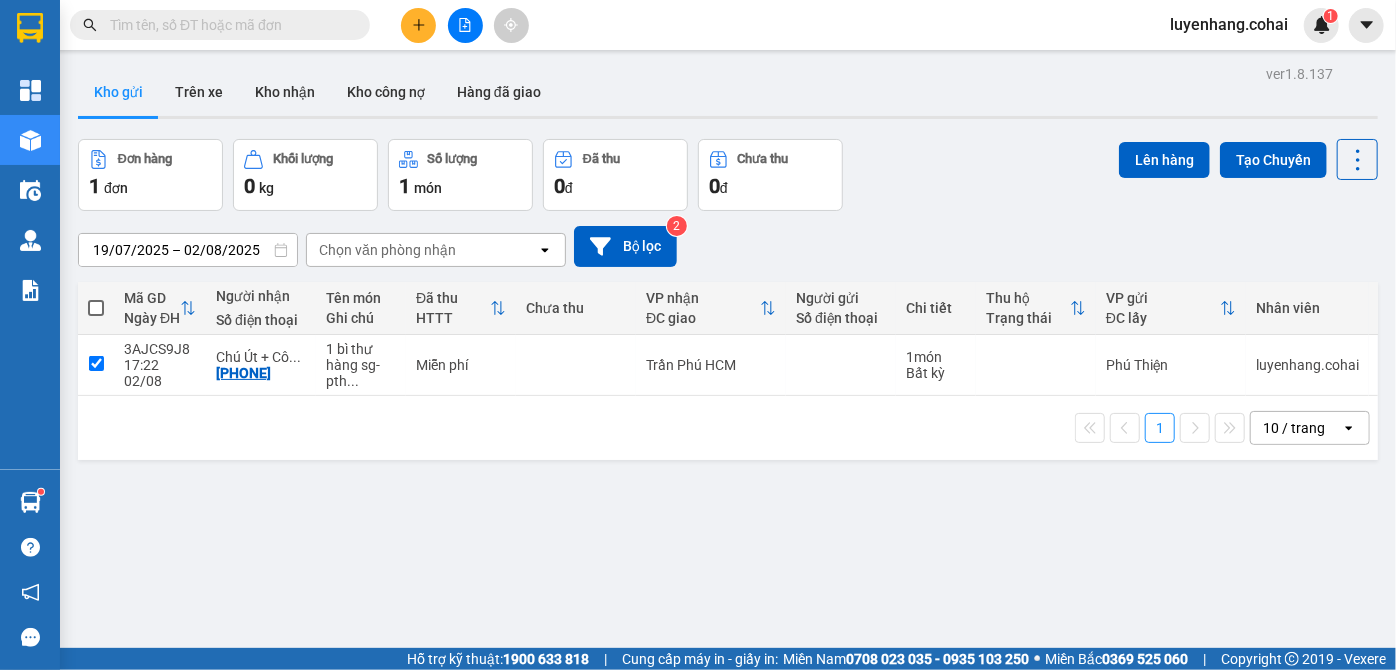 checkbox on "true" 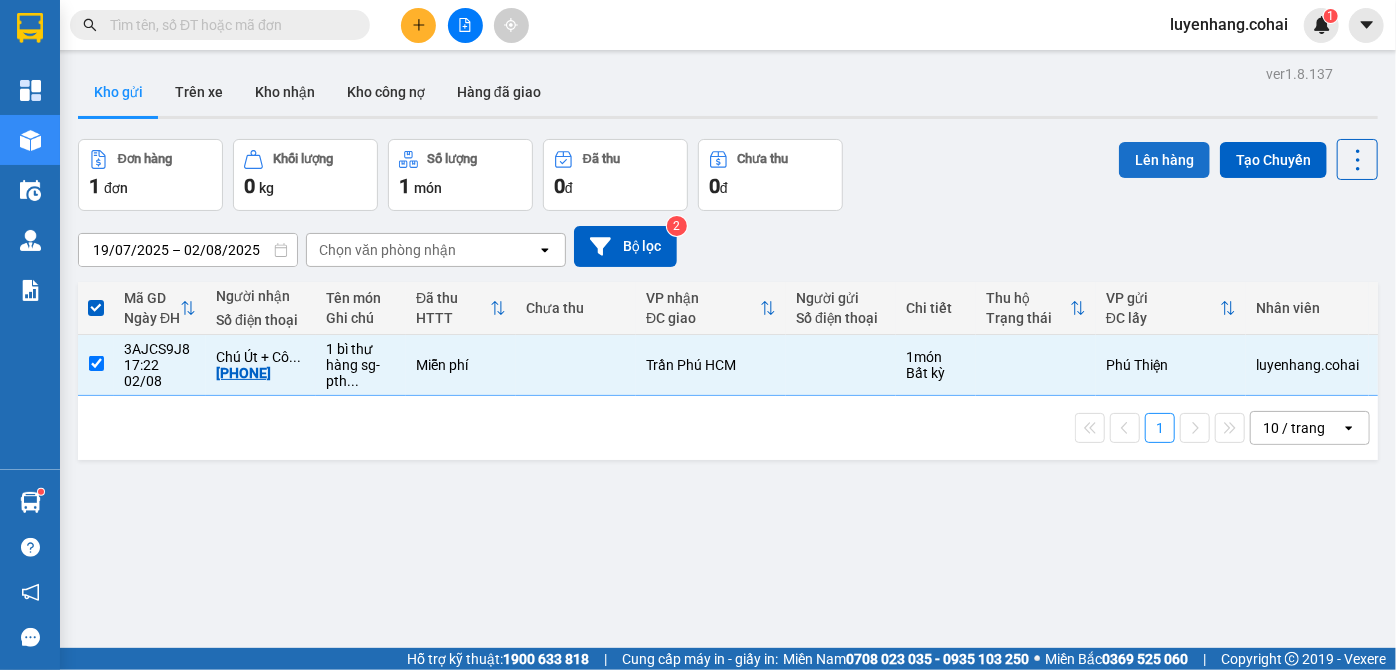 click on "Lên hàng" at bounding box center (1164, 160) 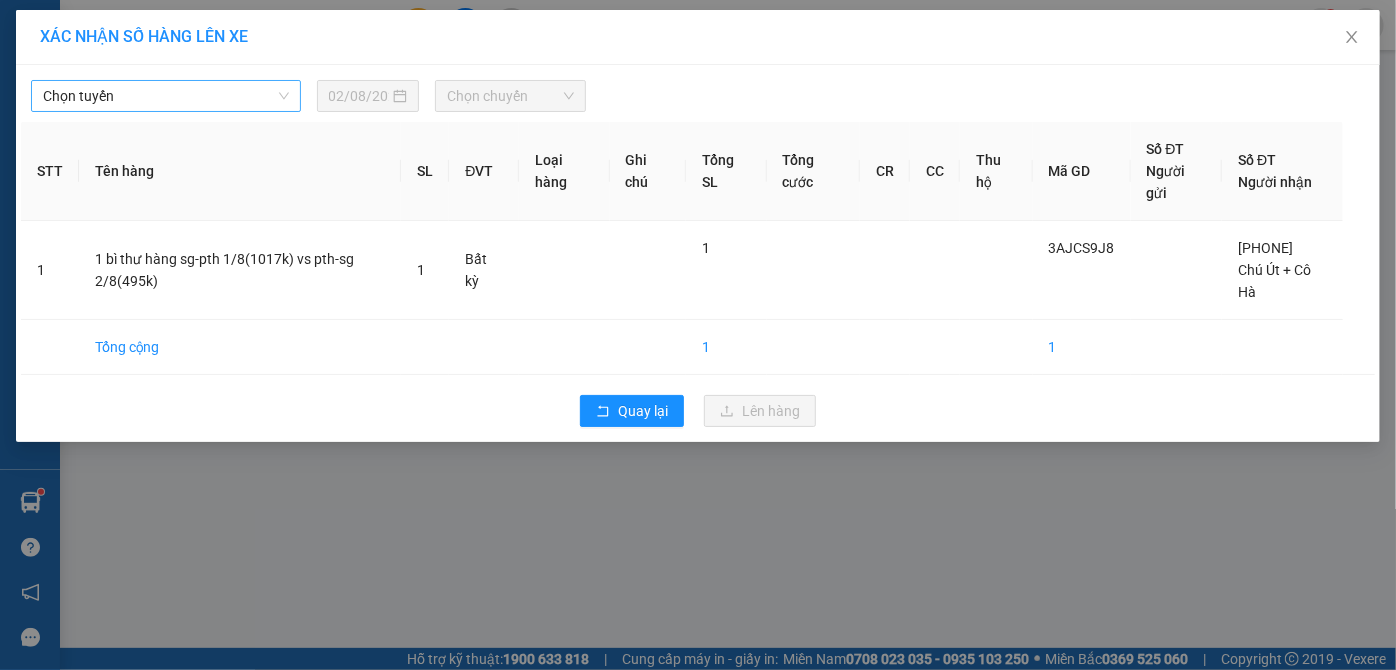 click on "Chọn tuyến" at bounding box center [166, 96] 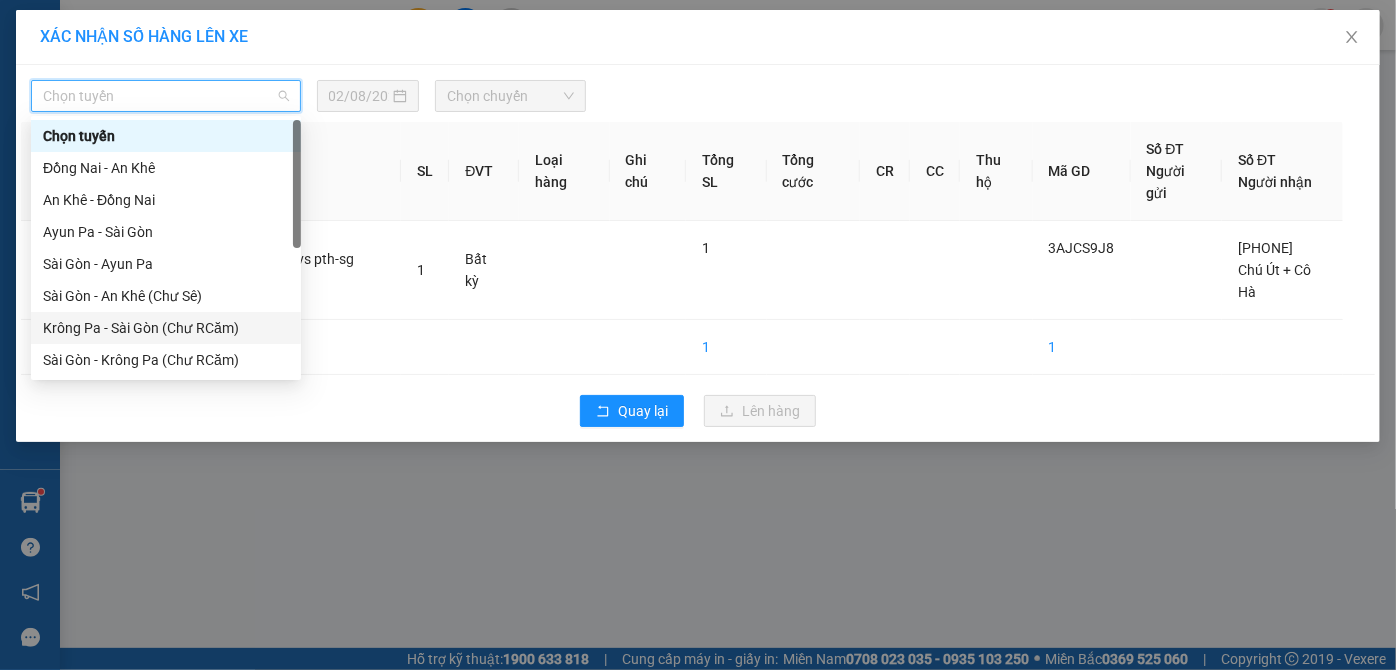 click on "Krông Pa - Sài Gòn (Chư RCăm)" at bounding box center [166, 328] 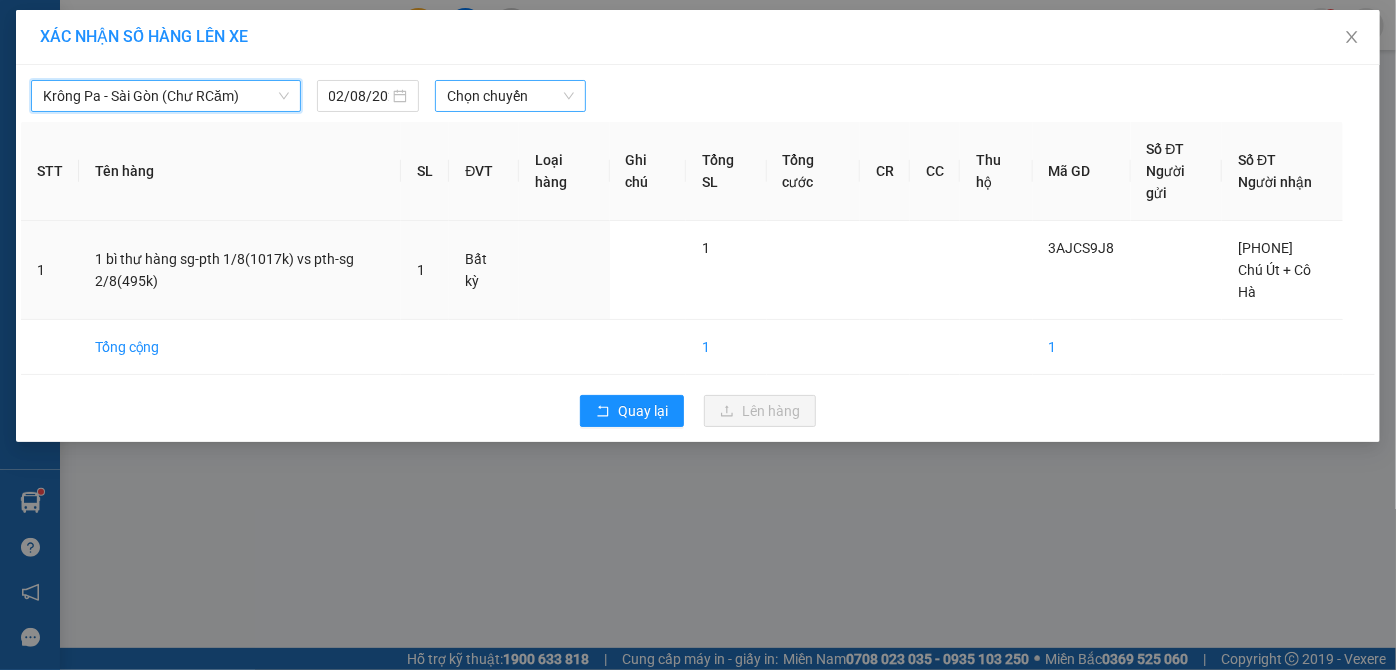 click on "Chọn chuyến" at bounding box center [510, 96] 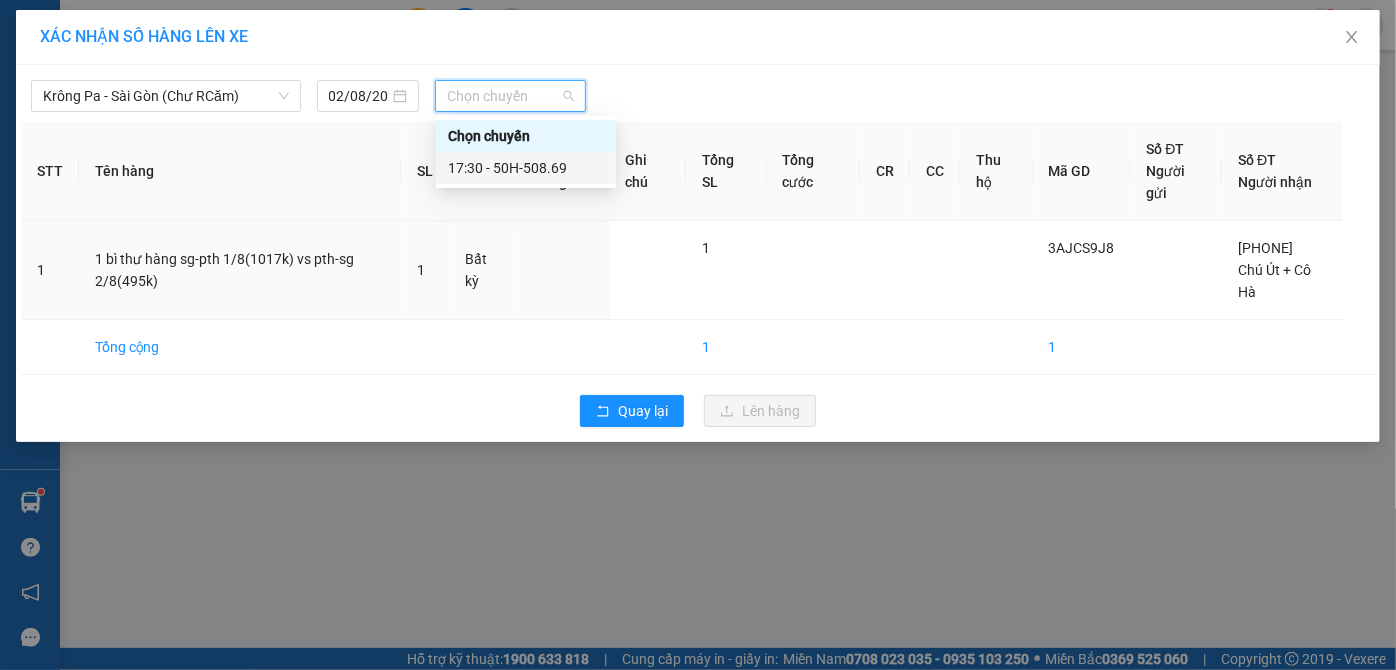click on "17:30     - 50H-508.69" at bounding box center (526, 168) 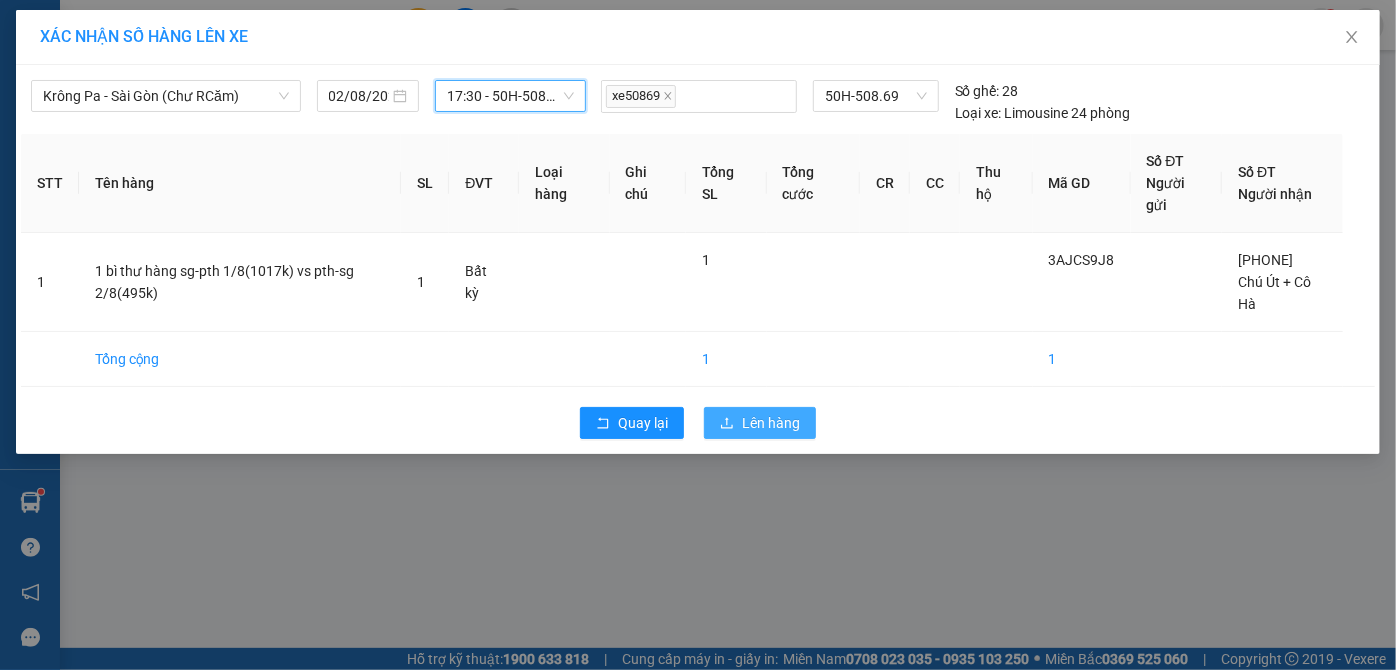 click on "Lên hàng" at bounding box center (771, 423) 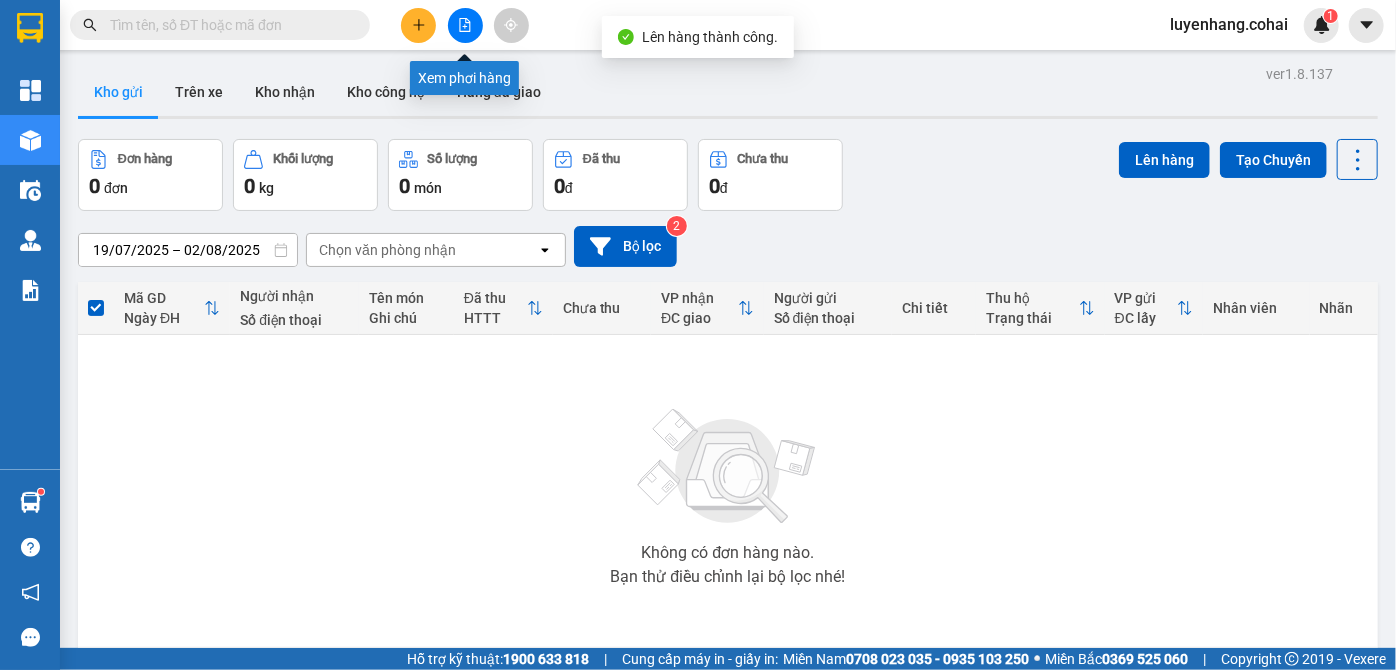 click 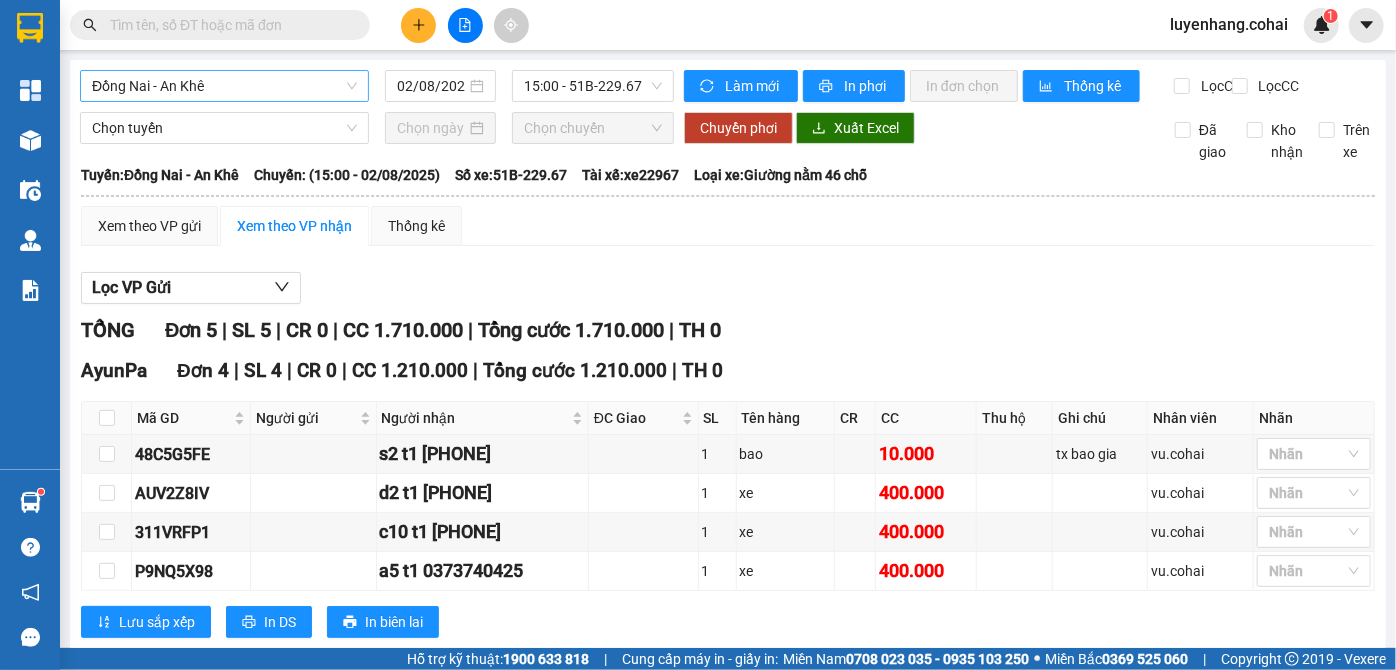 click on "Đồng Nai - An Khê" at bounding box center (224, 86) 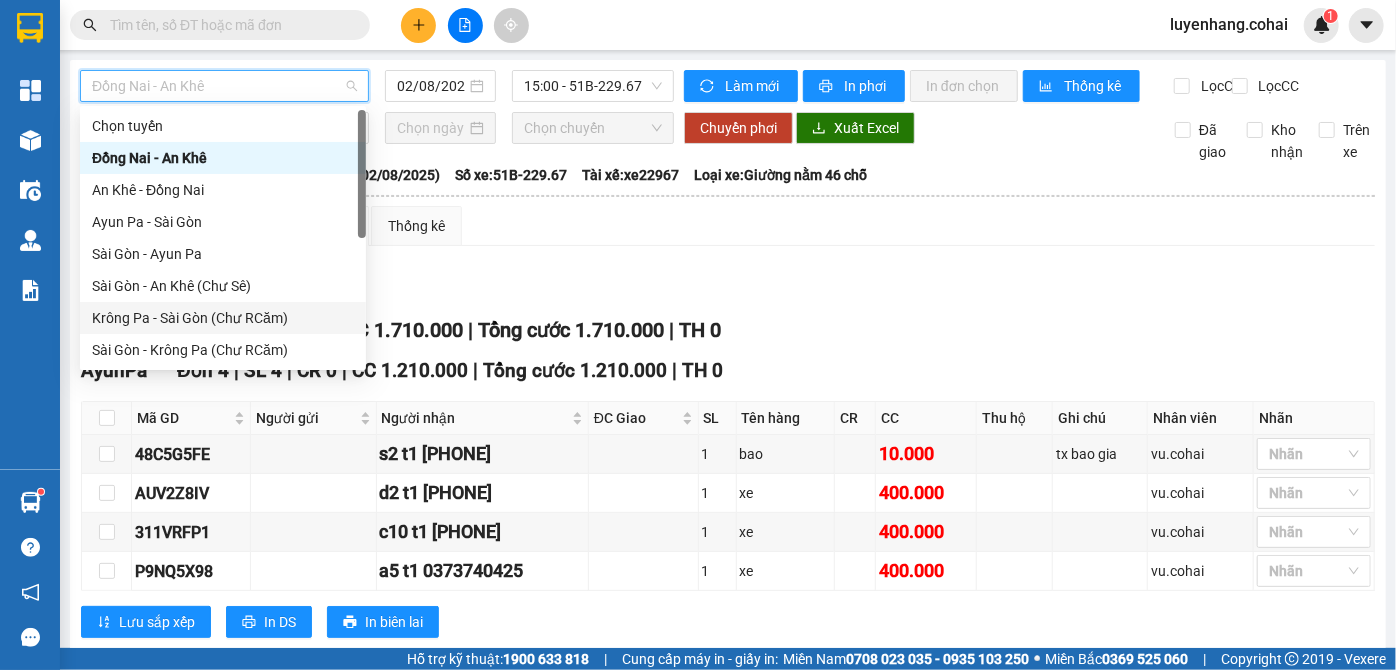 click on "Krông Pa - Sài Gòn (Chư RCăm)" at bounding box center [223, 318] 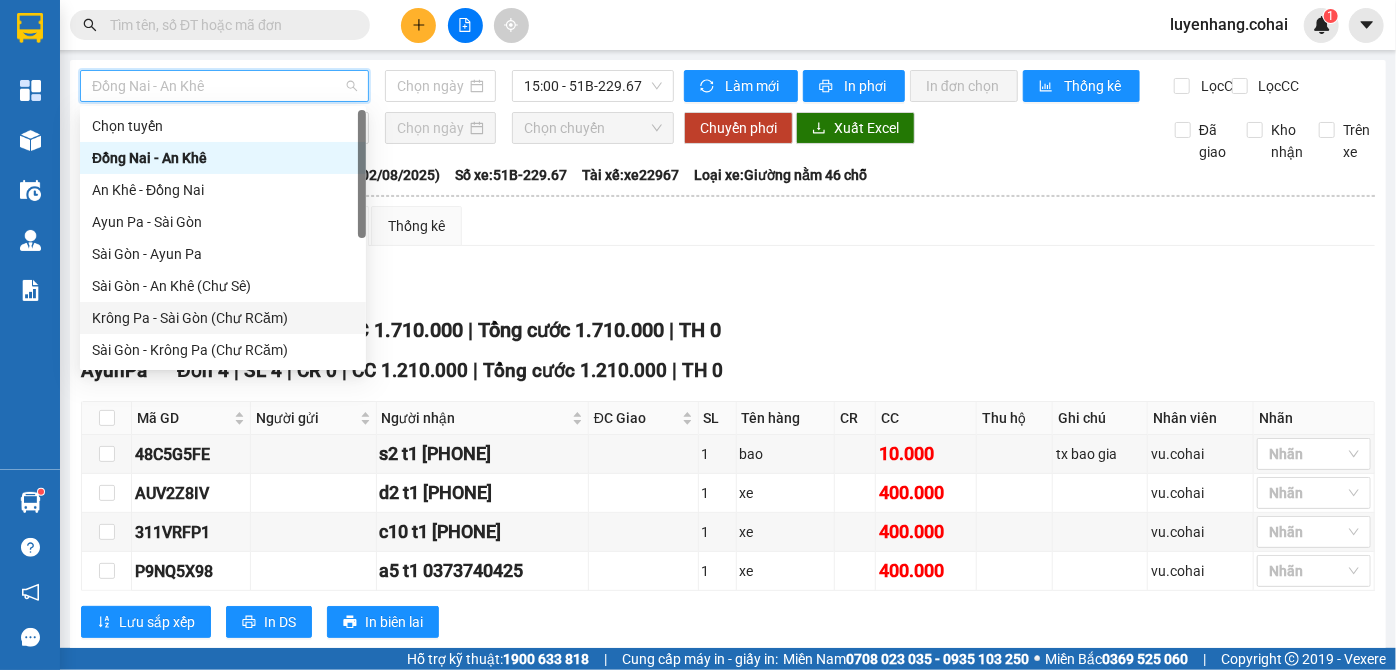 type on "02/08/2025" 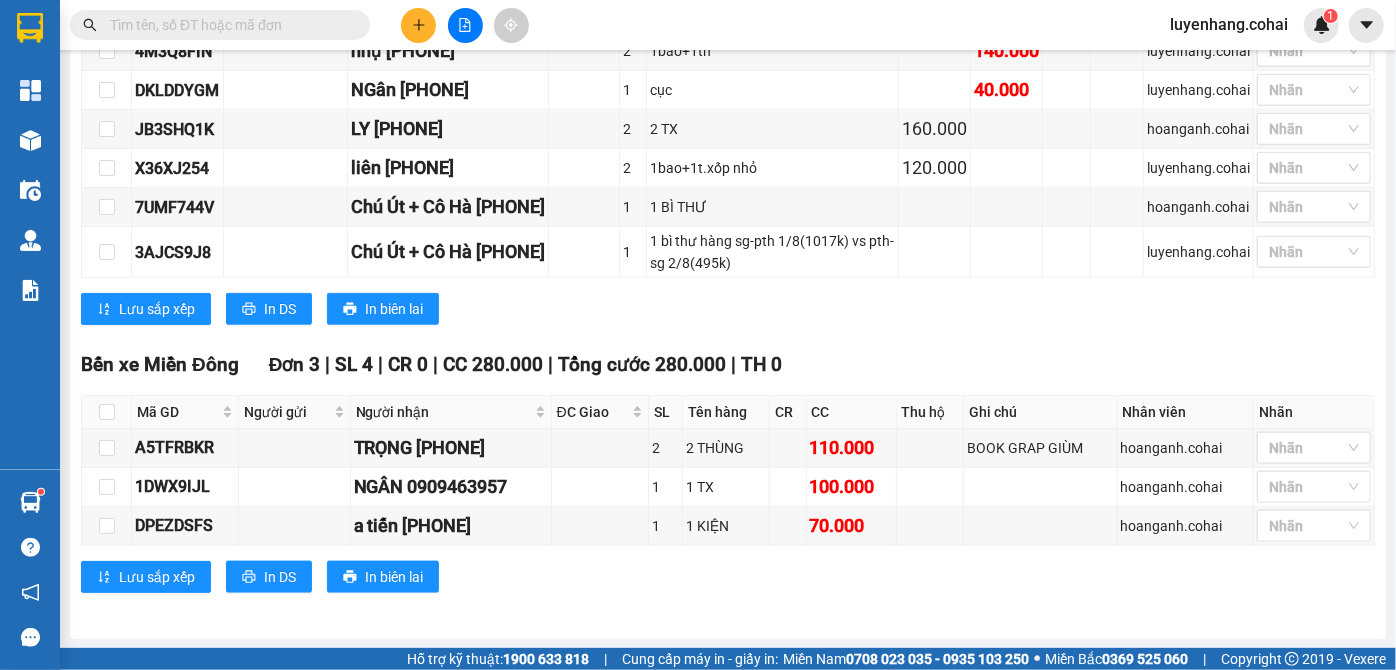 scroll, scrollTop: 808, scrollLeft: 0, axis: vertical 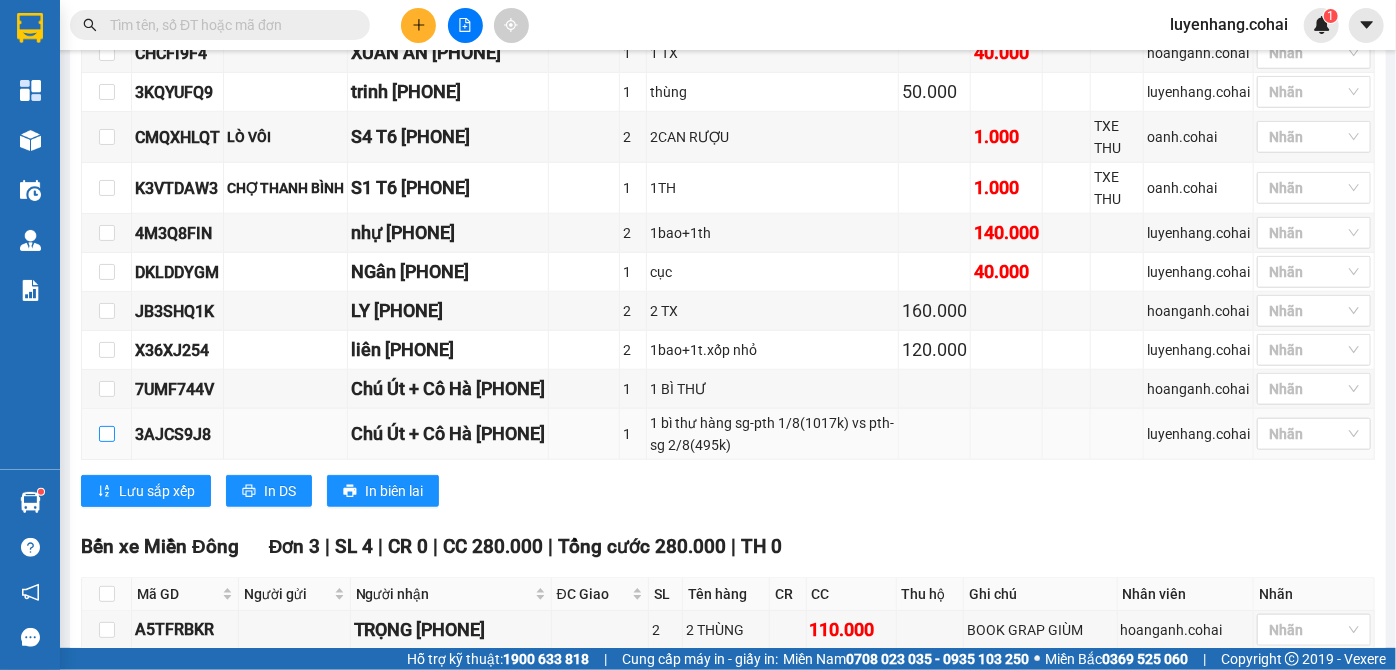 click at bounding box center [107, 434] 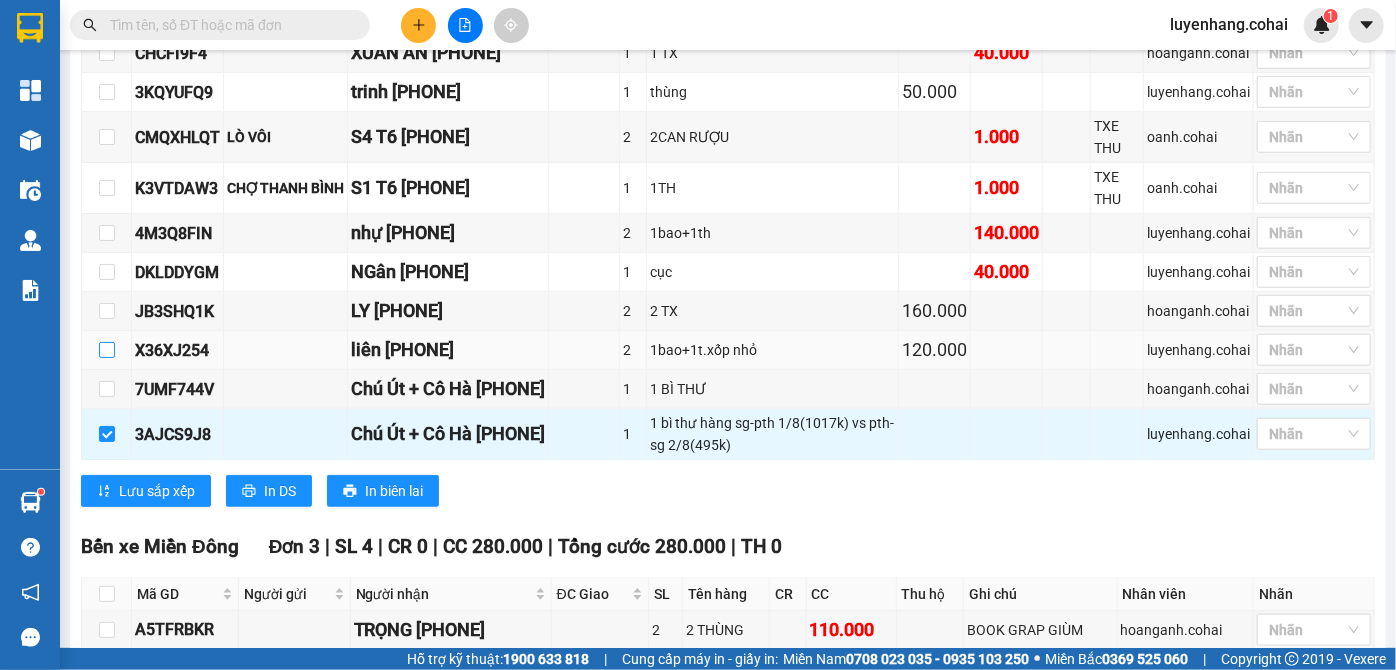 click at bounding box center (107, 350) 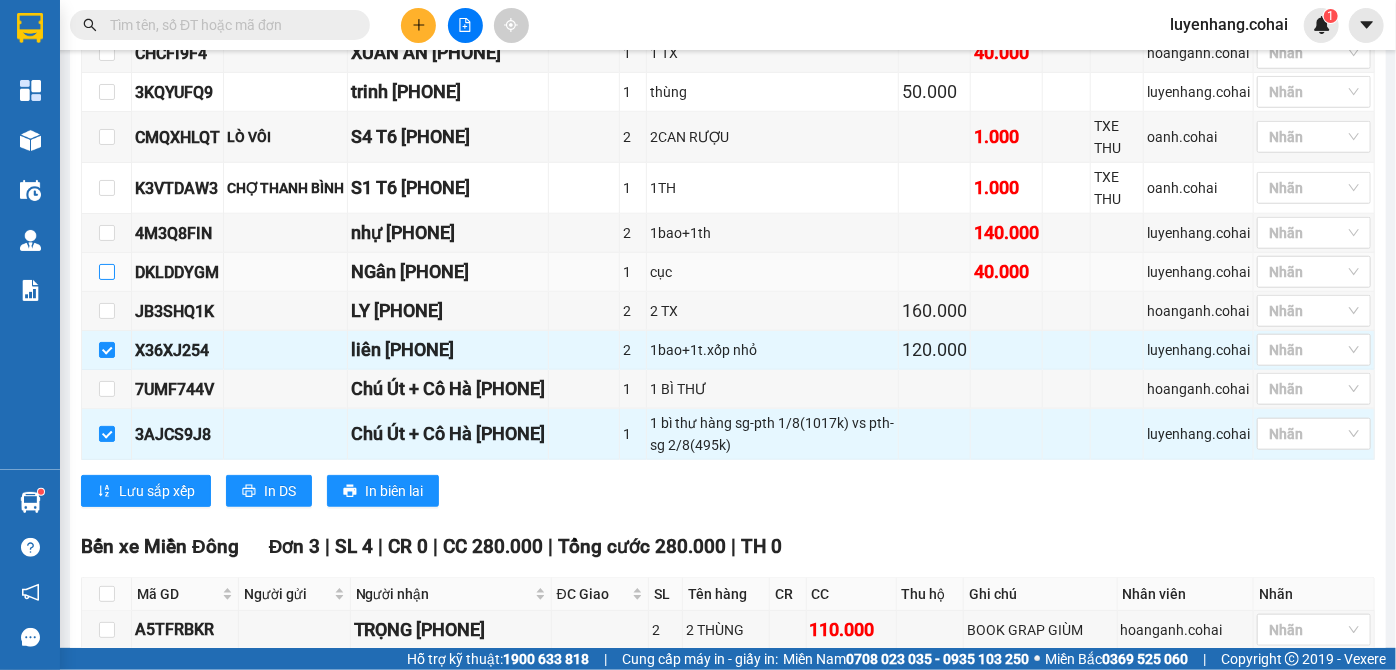 click at bounding box center [107, 272] 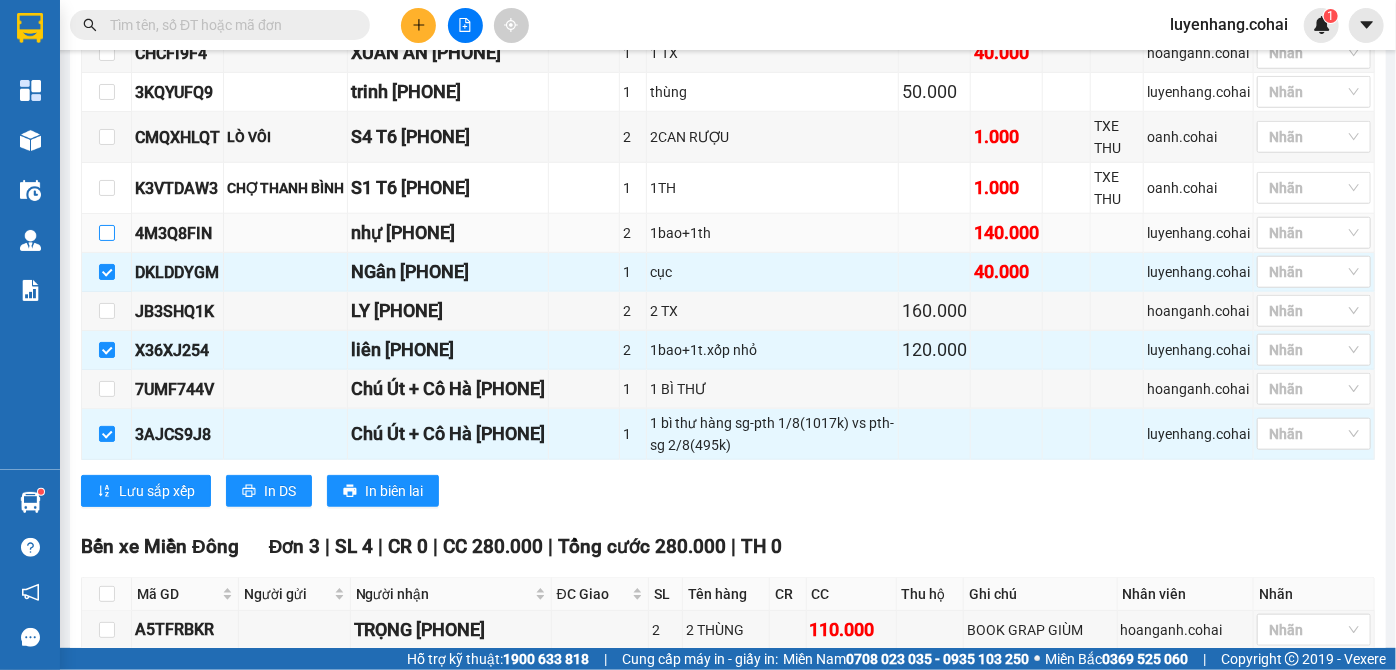 click at bounding box center [107, 233] 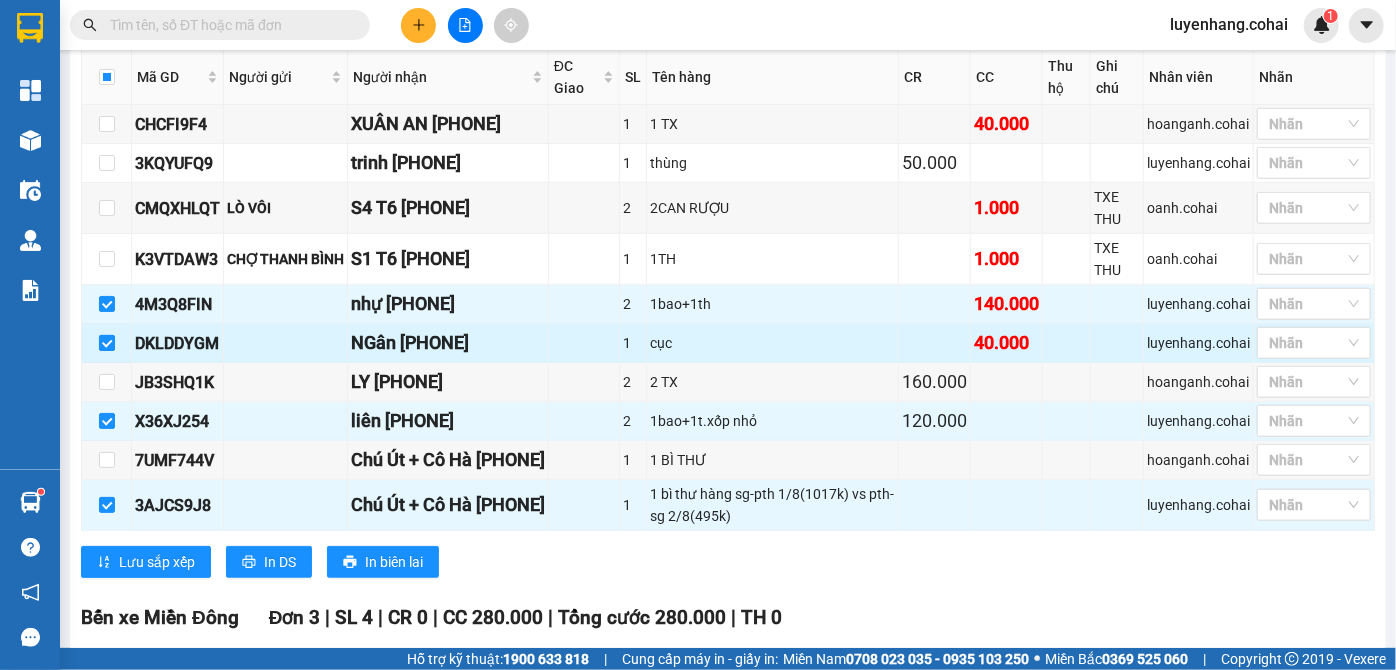 scroll, scrollTop: 717, scrollLeft: 0, axis: vertical 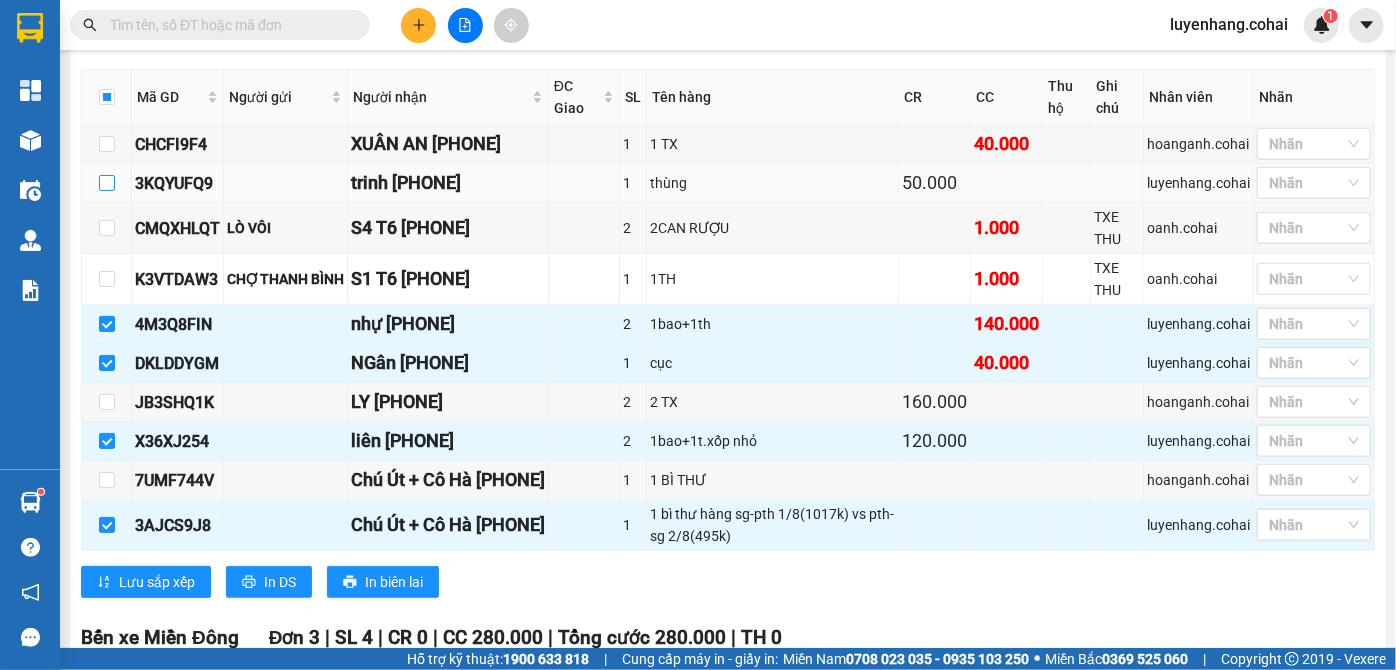 click at bounding box center (107, 183) 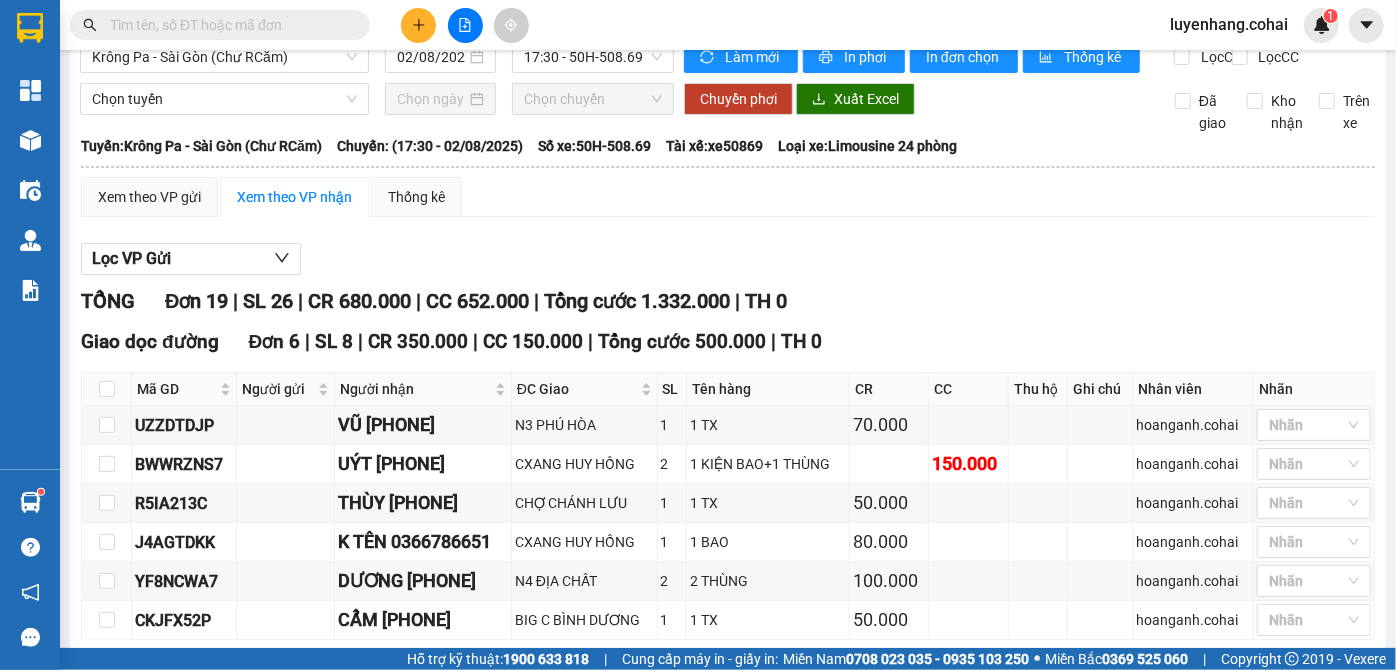 scroll, scrollTop: 0, scrollLeft: 0, axis: both 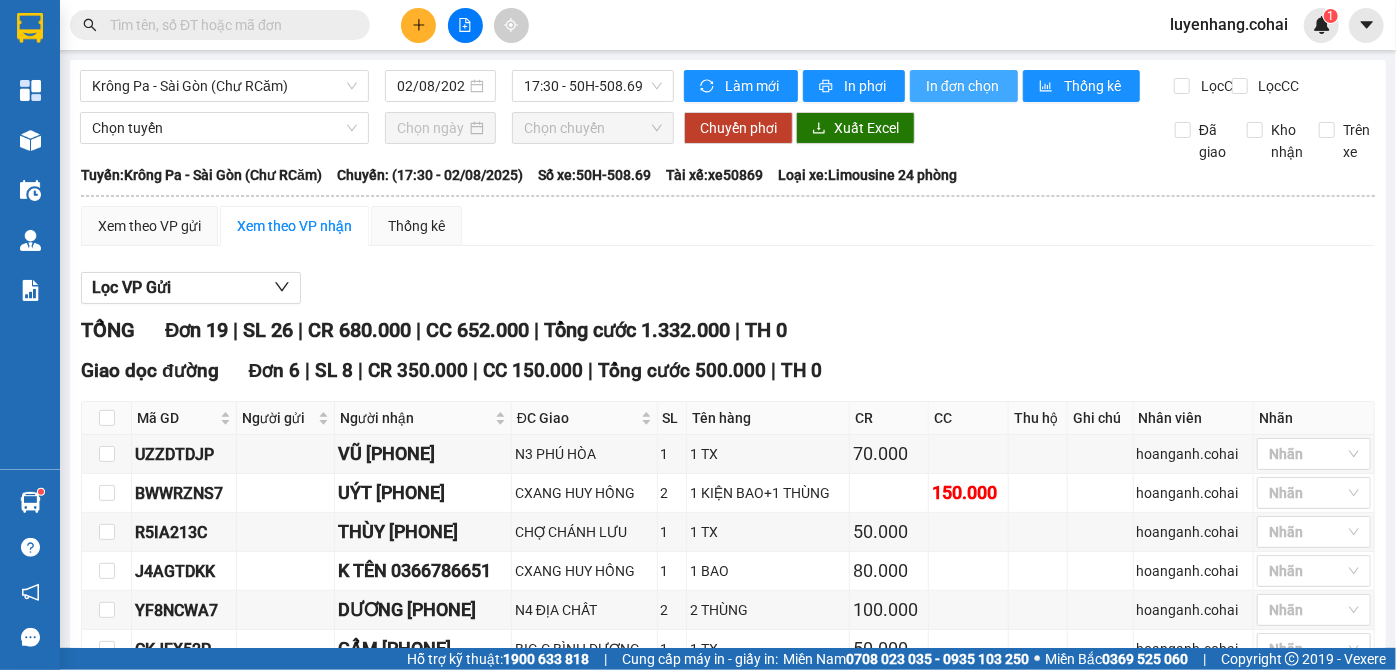 click on "In đơn chọn" at bounding box center [964, 86] 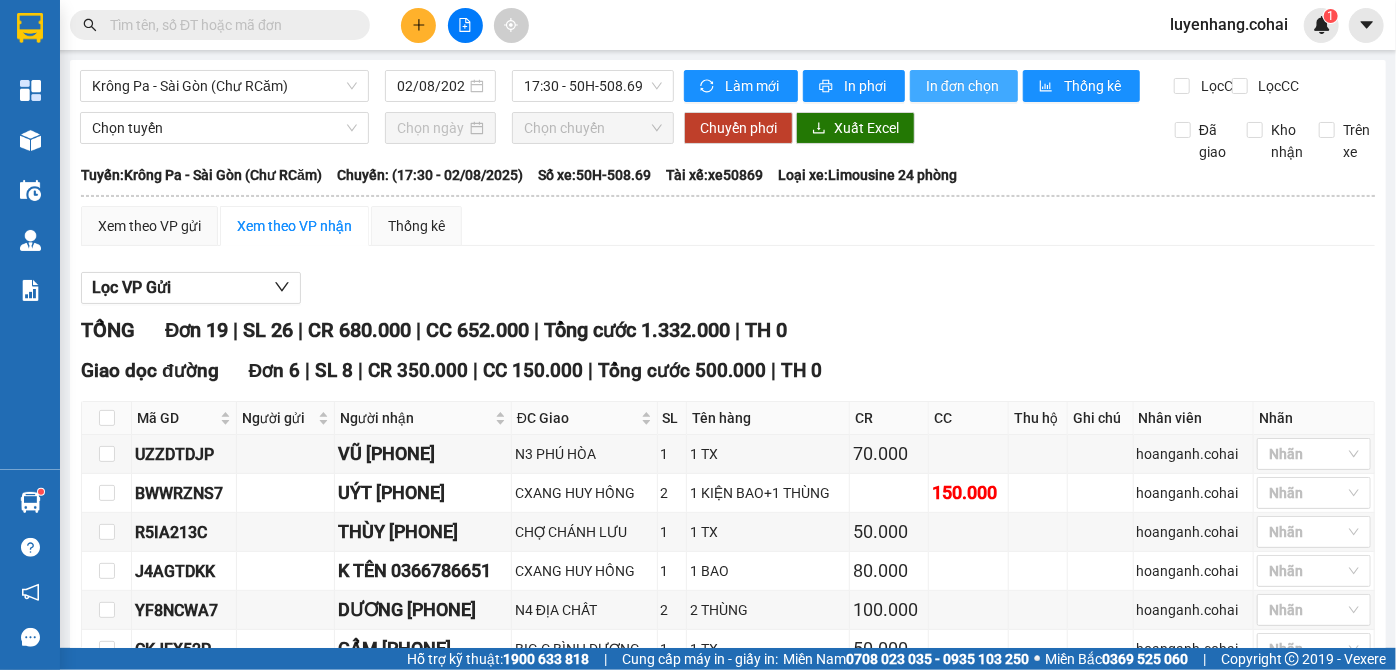 scroll, scrollTop: 0, scrollLeft: 0, axis: both 